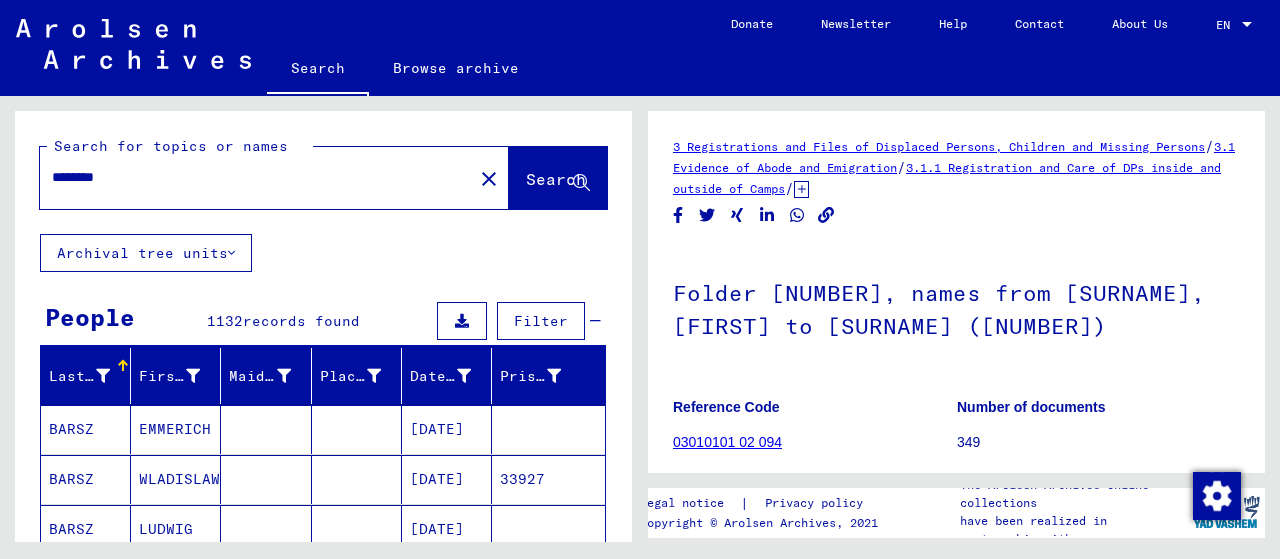 scroll, scrollTop: 0, scrollLeft: 0, axis: both 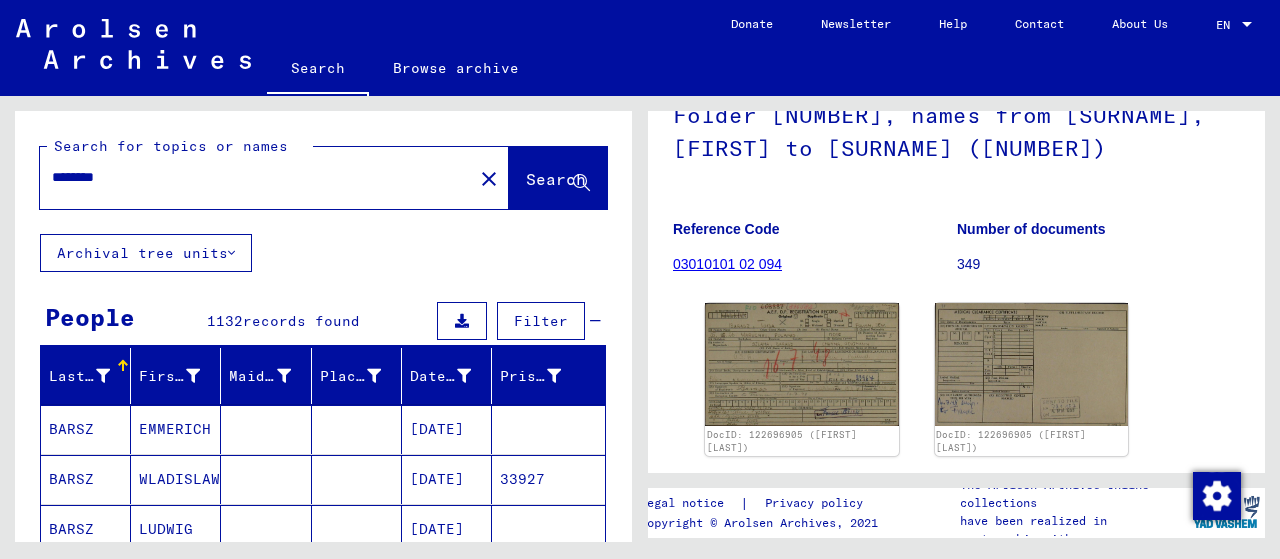 drag, startPoint x: 151, startPoint y: 179, endPoint x: 3, endPoint y: 176, distance: 148.0304 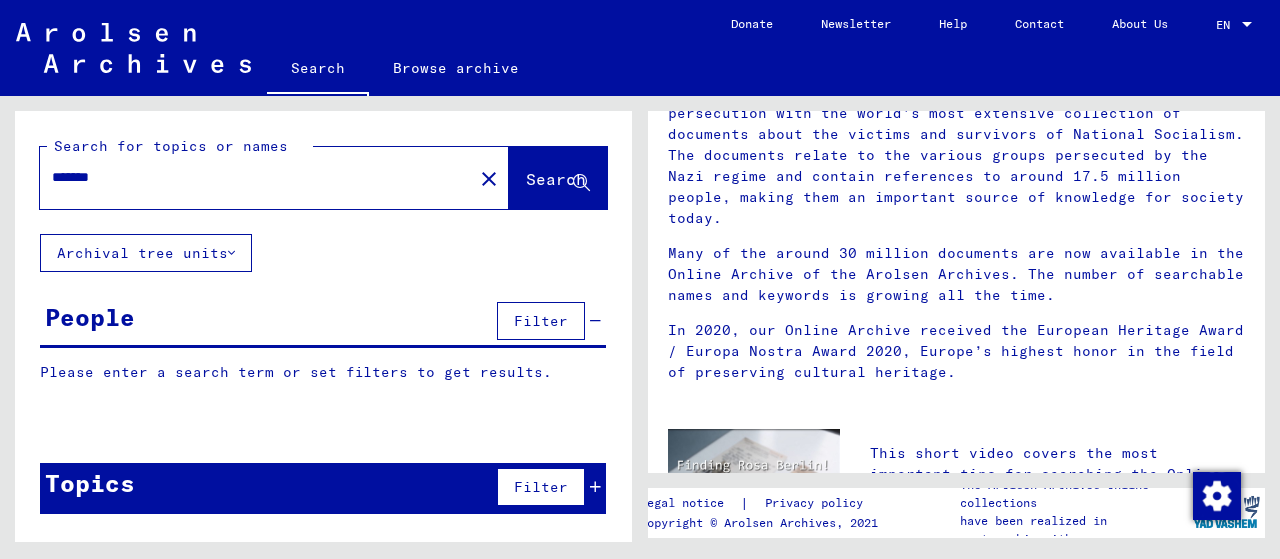 scroll, scrollTop: 0, scrollLeft: 0, axis: both 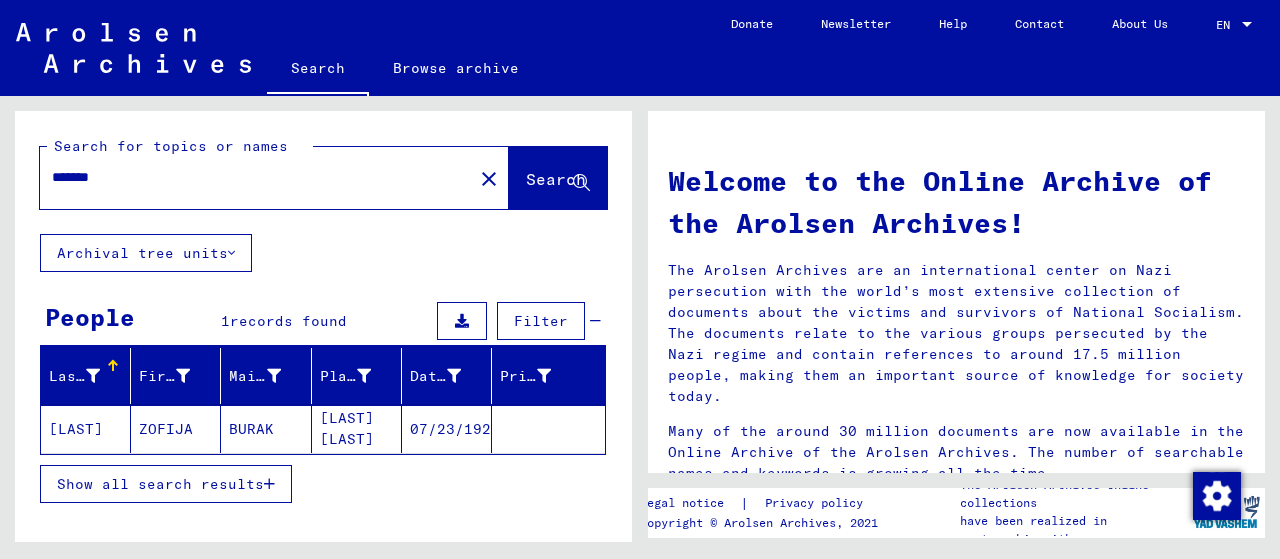 click on "ZOFIJA" 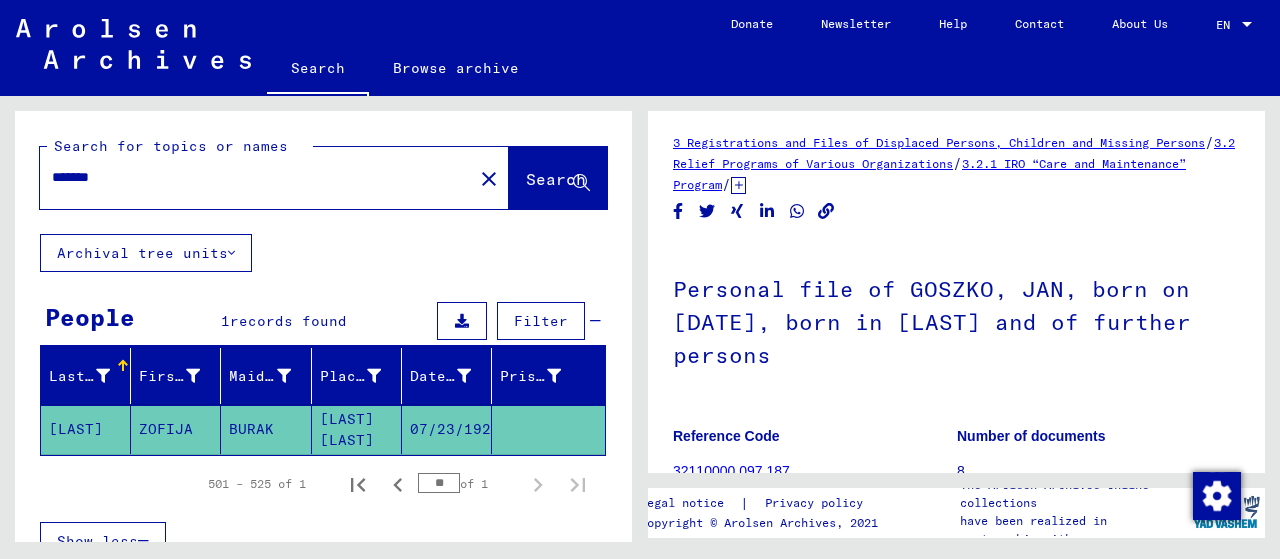 scroll, scrollTop: 282, scrollLeft: 0, axis: vertical 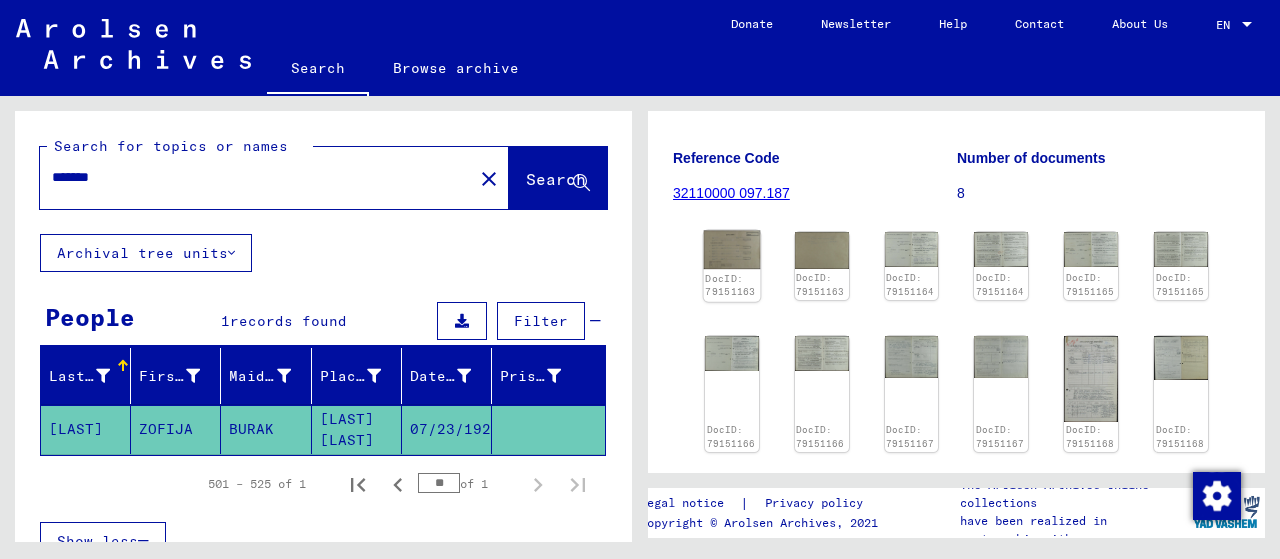click on "DocID: 79151163" 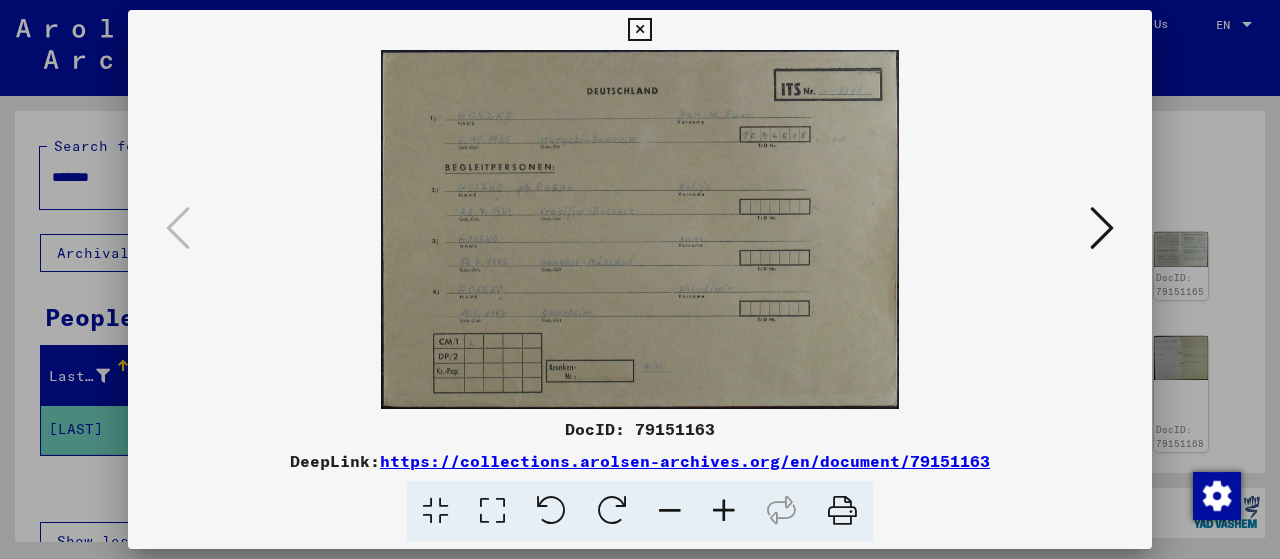 click at bounding box center [724, 511] 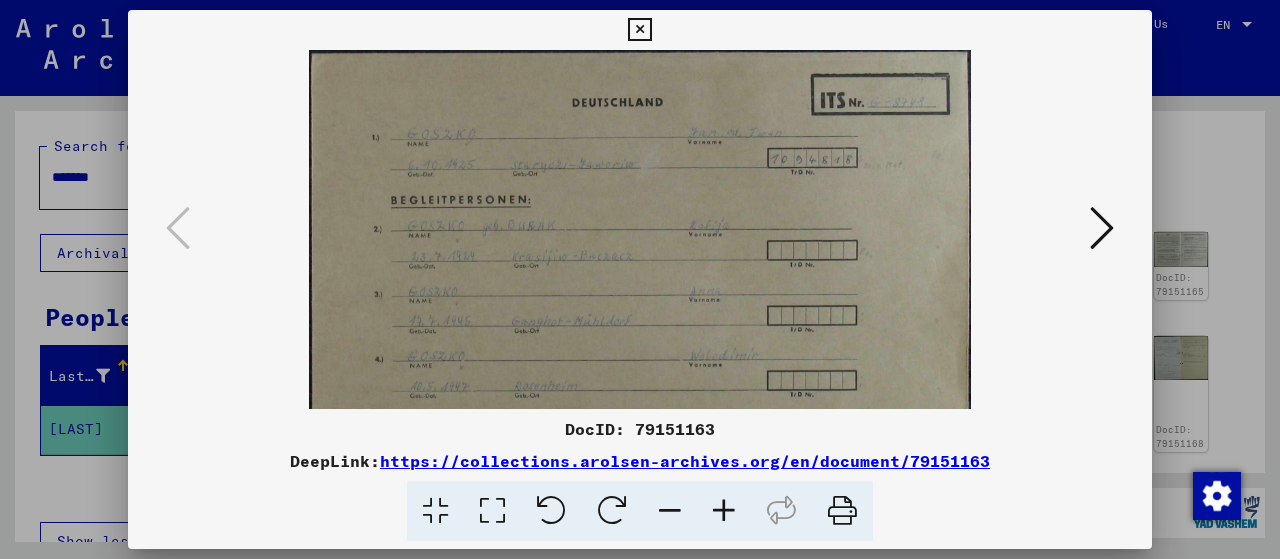 click at bounding box center [724, 511] 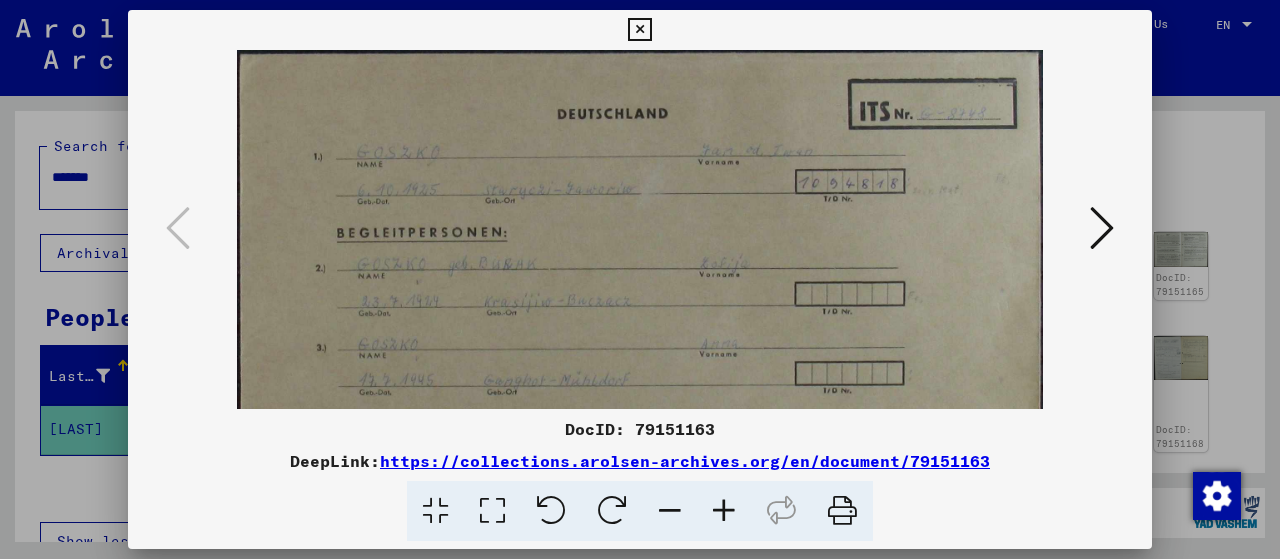click at bounding box center [724, 511] 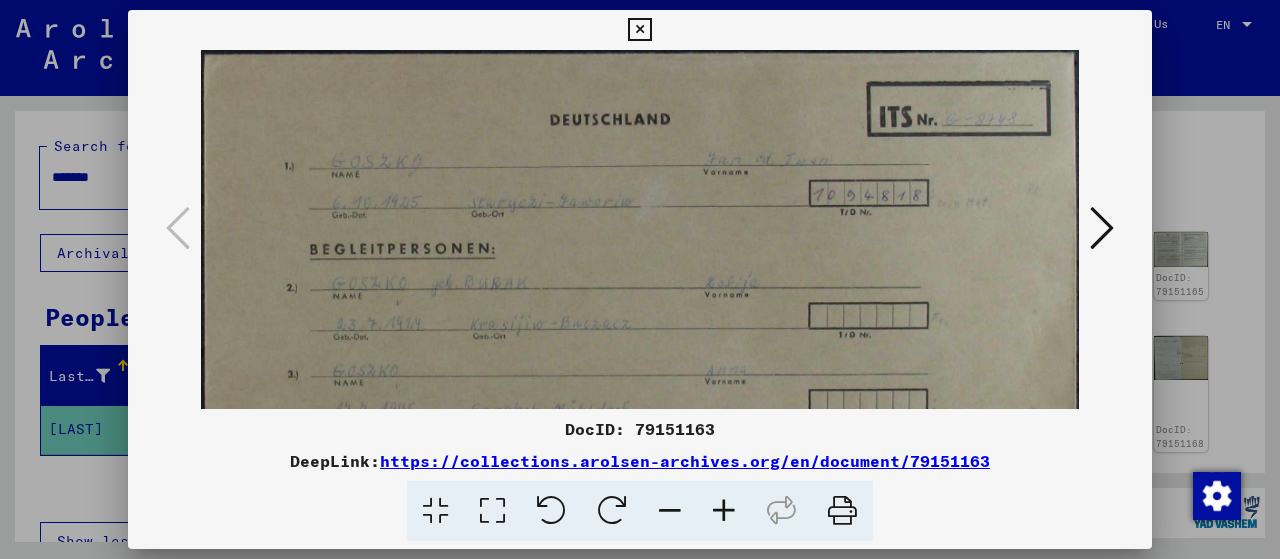 click at bounding box center [724, 511] 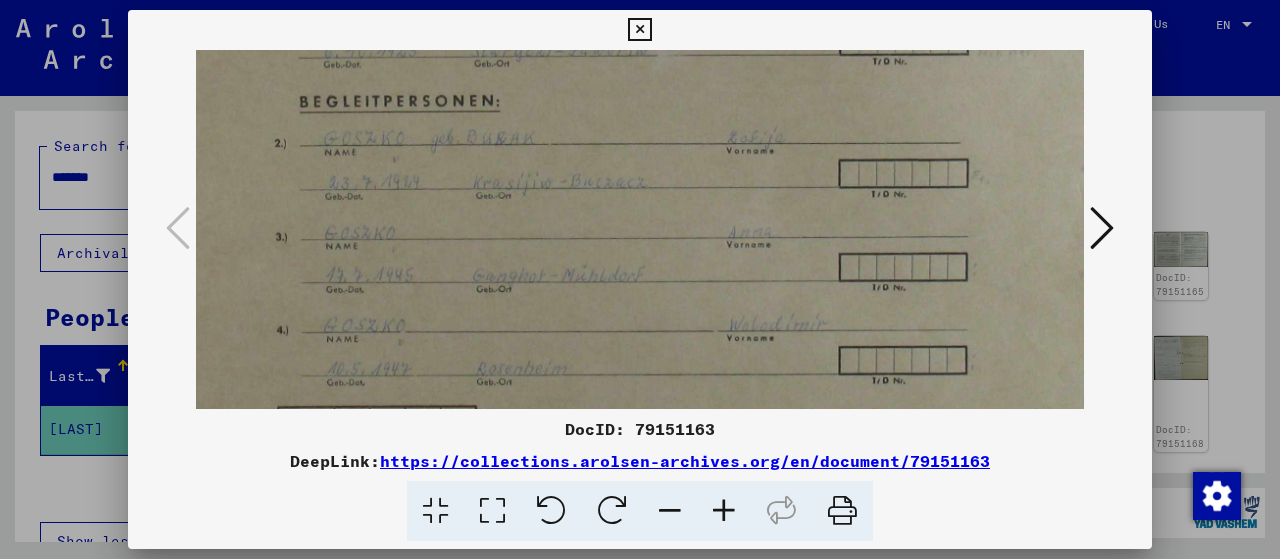 scroll, scrollTop: 177, scrollLeft: 14, axis: both 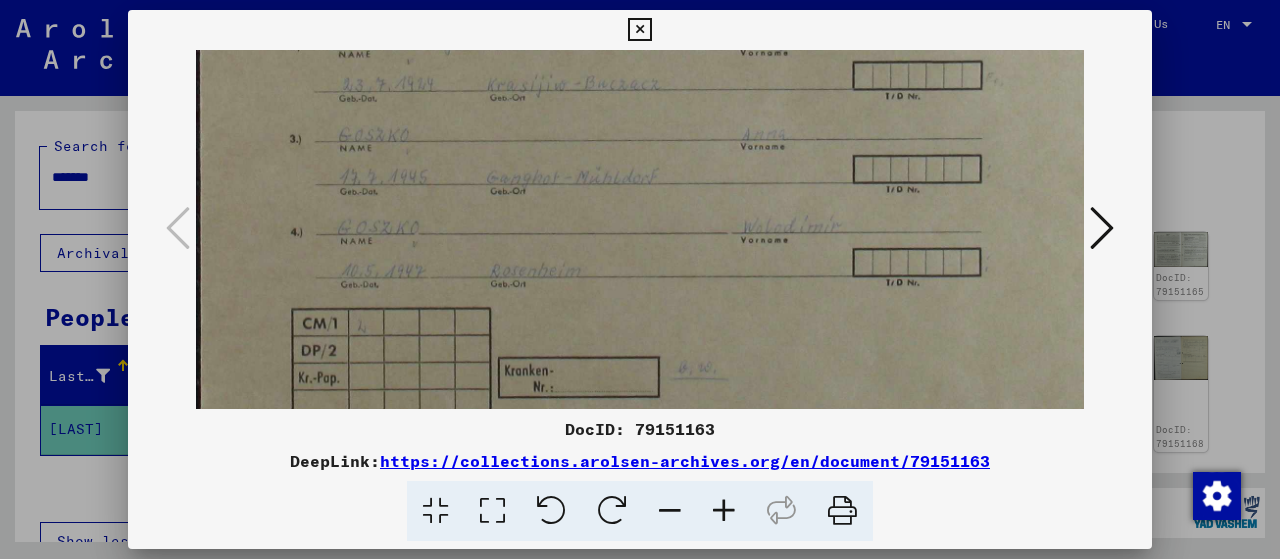 drag, startPoint x: 701, startPoint y: 343, endPoint x: 704, endPoint y: 84, distance: 259.01736 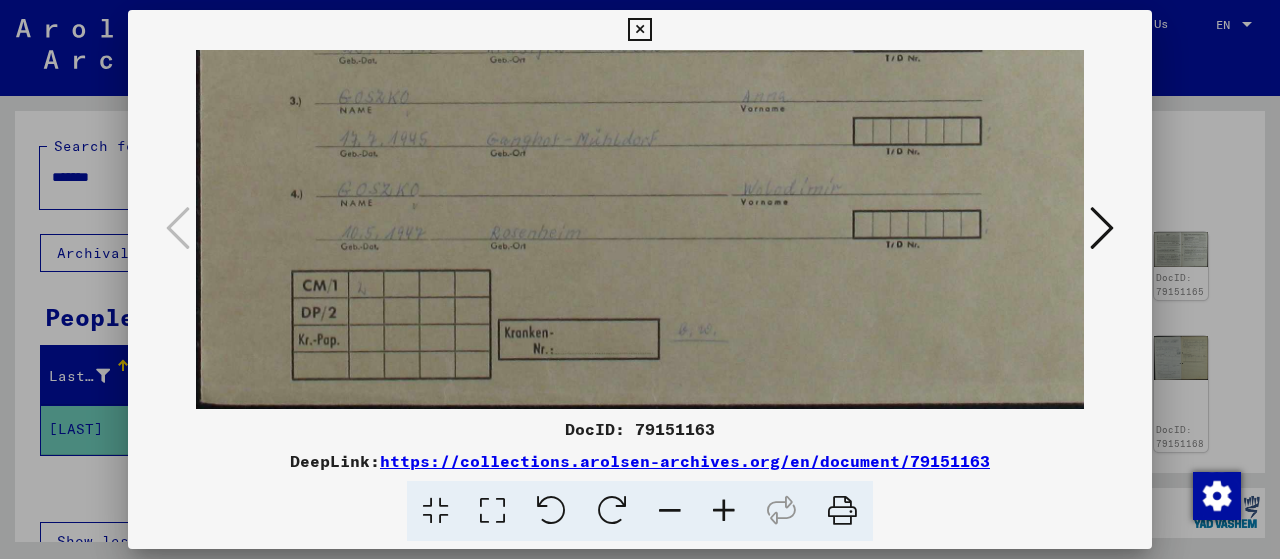 drag, startPoint x: 696, startPoint y: 311, endPoint x: 697, endPoint y: 129, distance: 182.00275 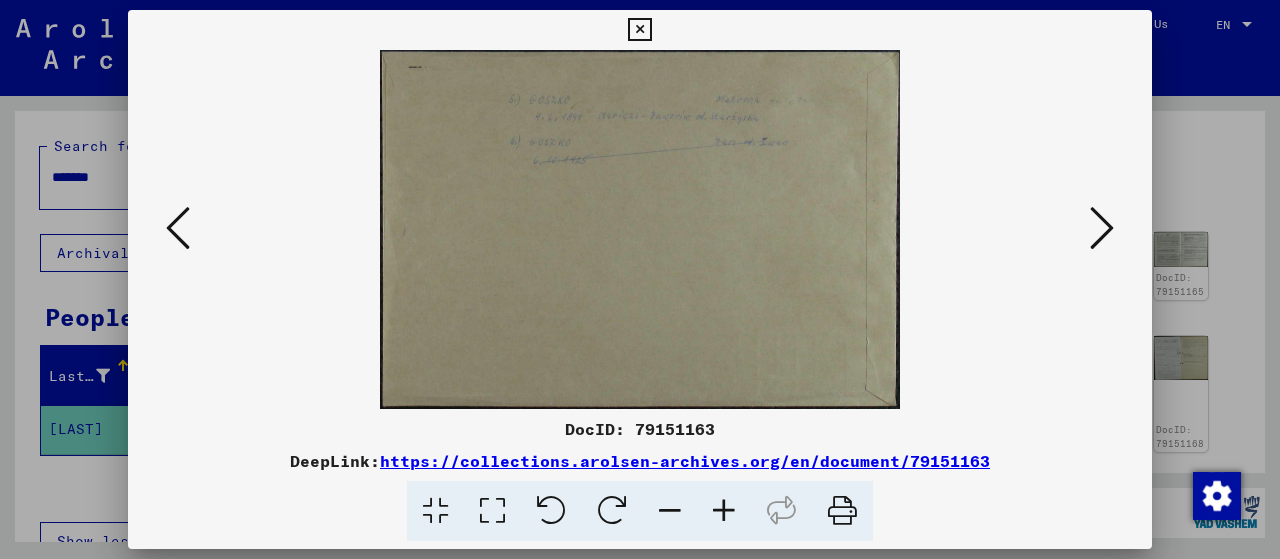 scroll, scrollTop: 0, scrollLeft: 0, axis: both 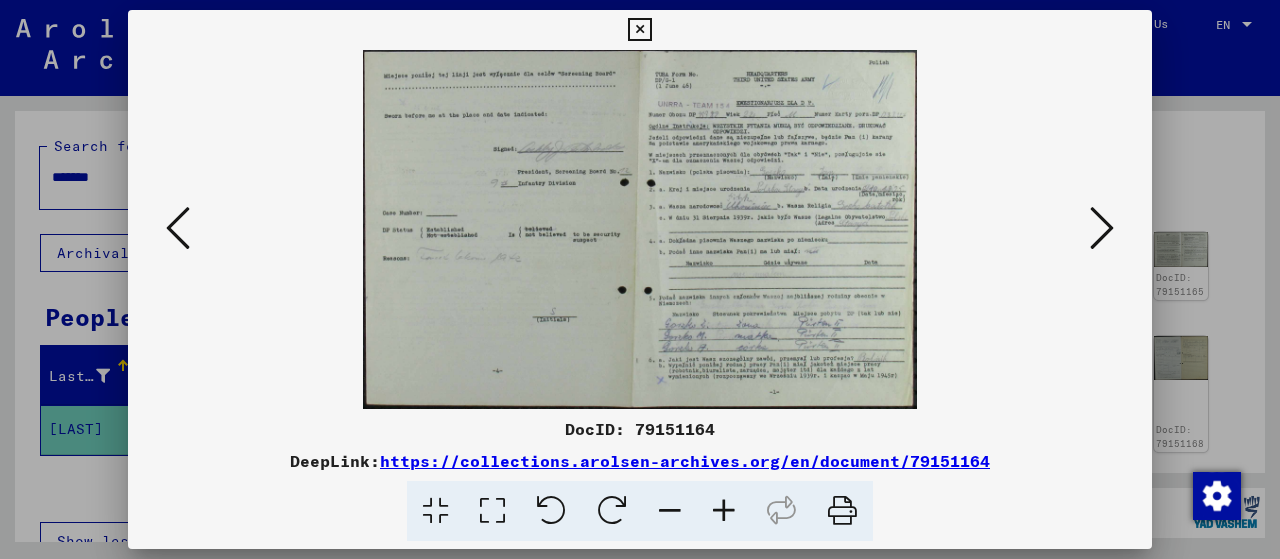click at bounding box center [1102, 228] 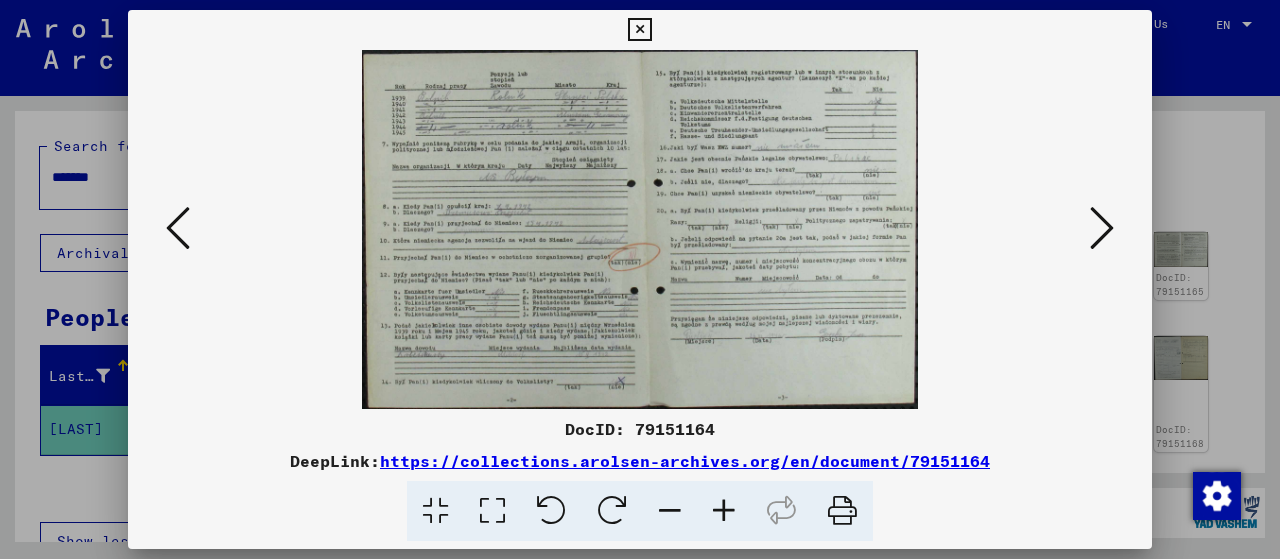 click at bounding box center [1102, 228] 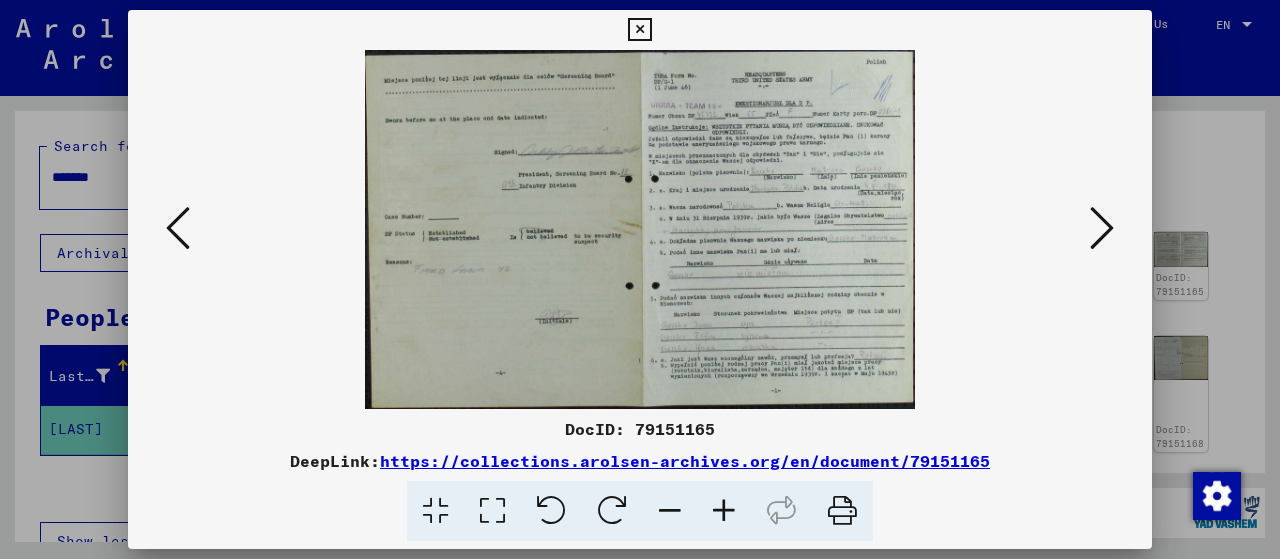 click at bounding box center [1102, 228] 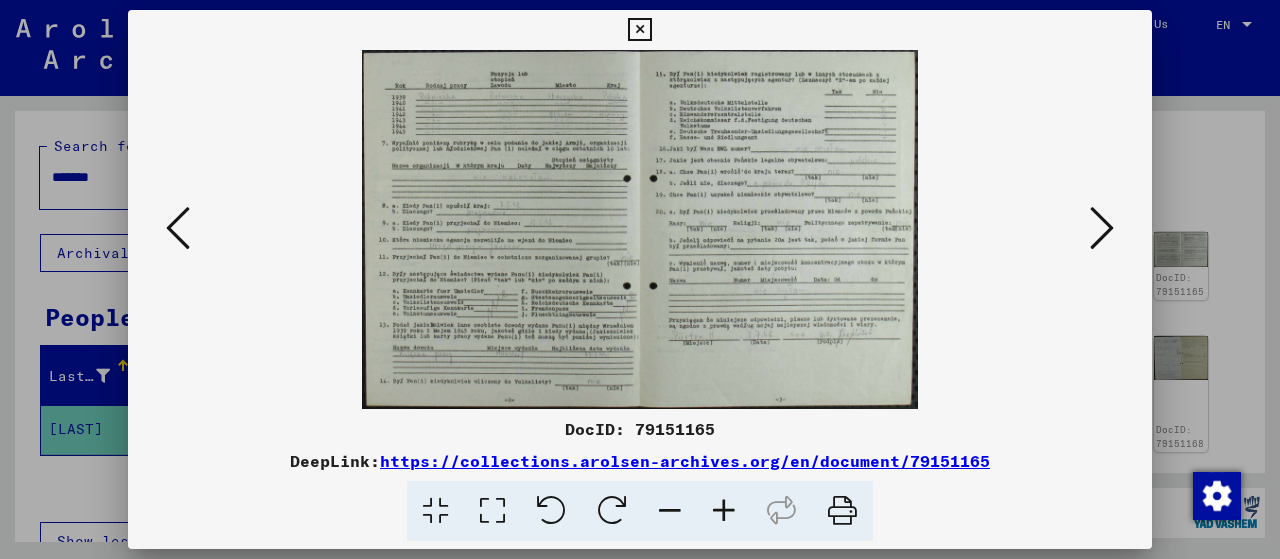 click at bounding box center (1102, 228) 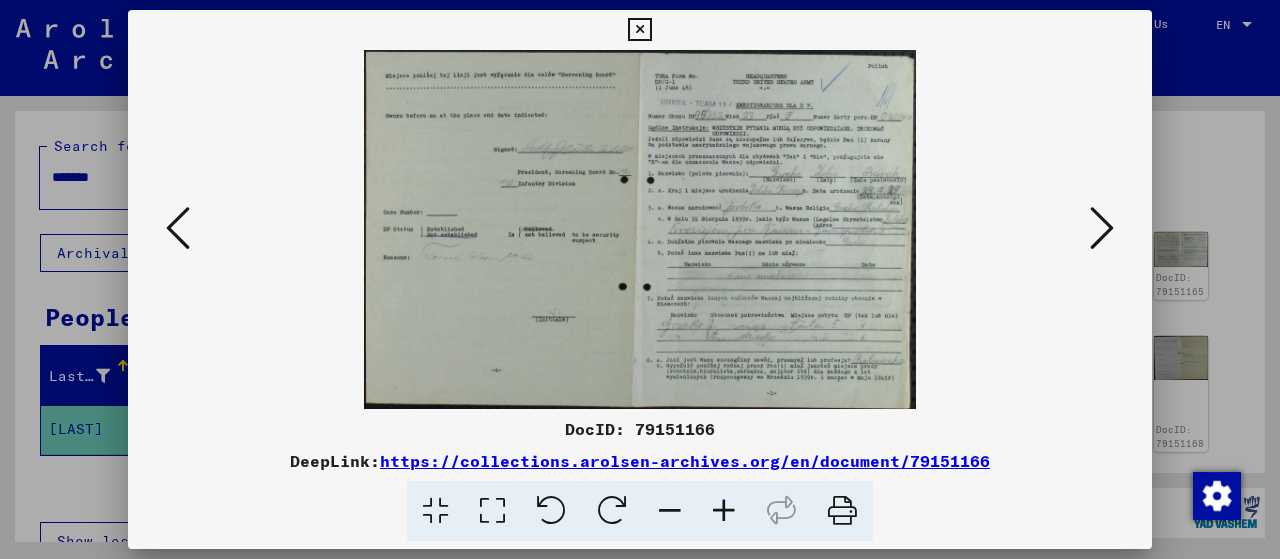 click at bounding box center (1102, 228) 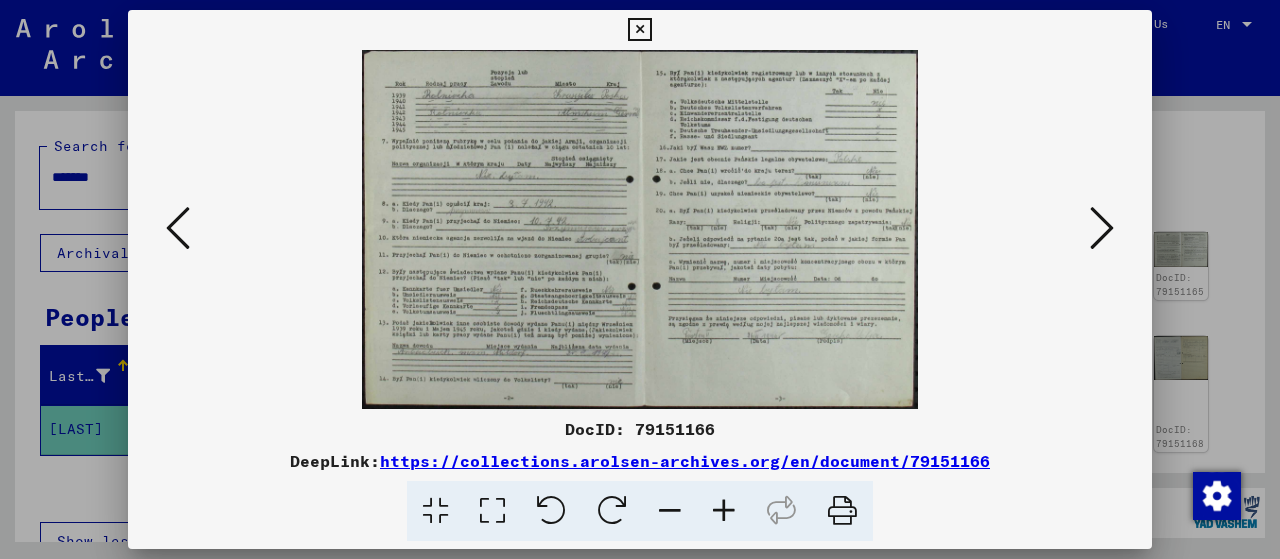 click at bounding box center (1102, 228) 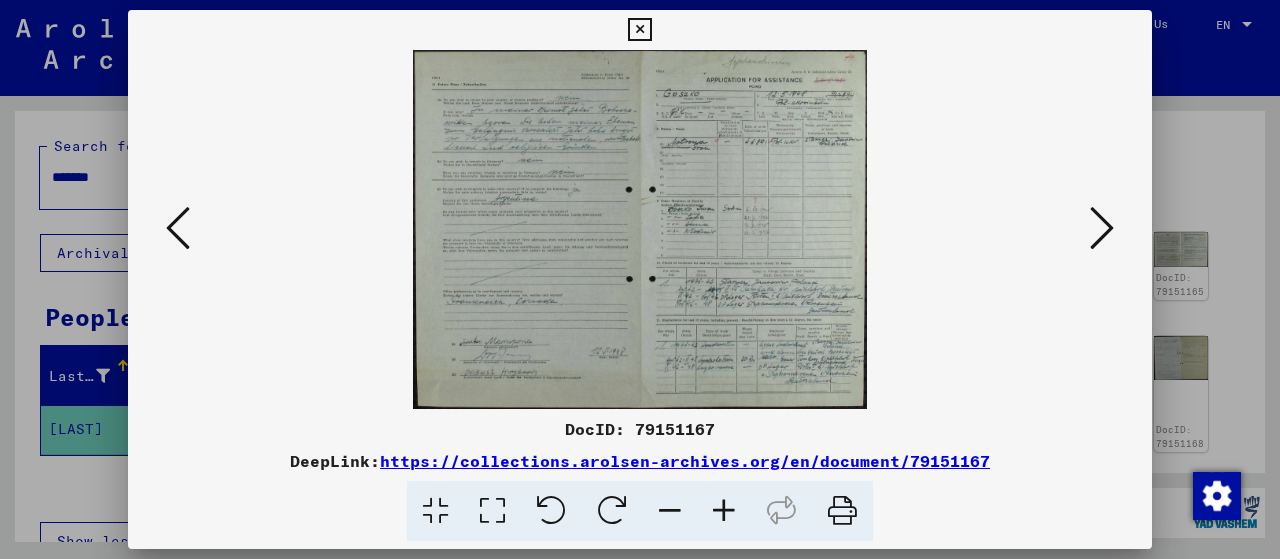 click at bounding box center (1102, 228) 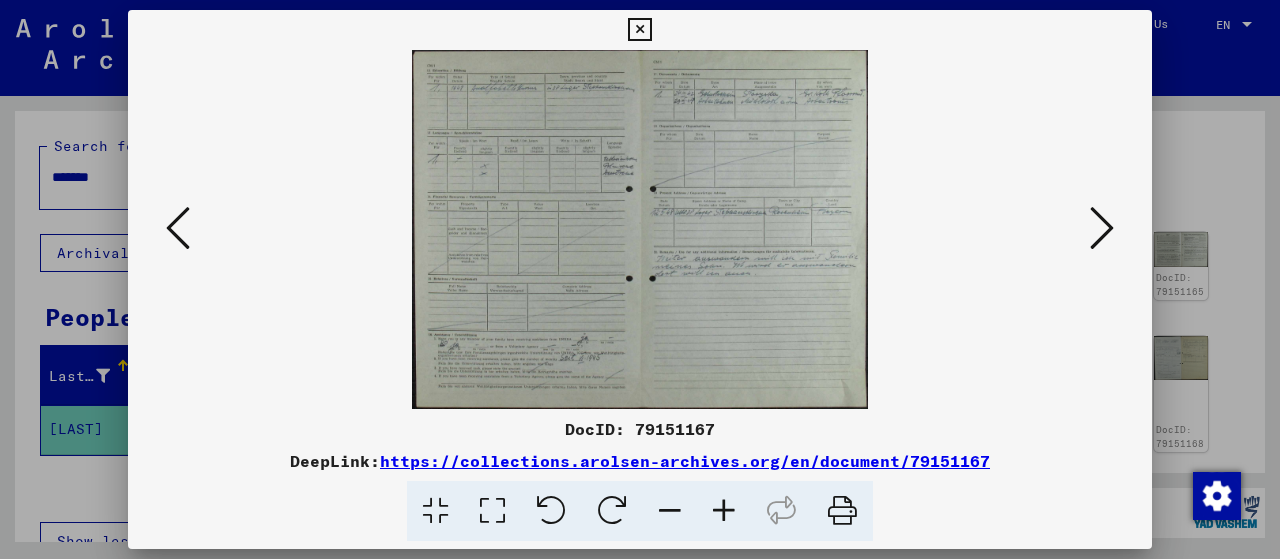 click at bounding box center (1102, 228) 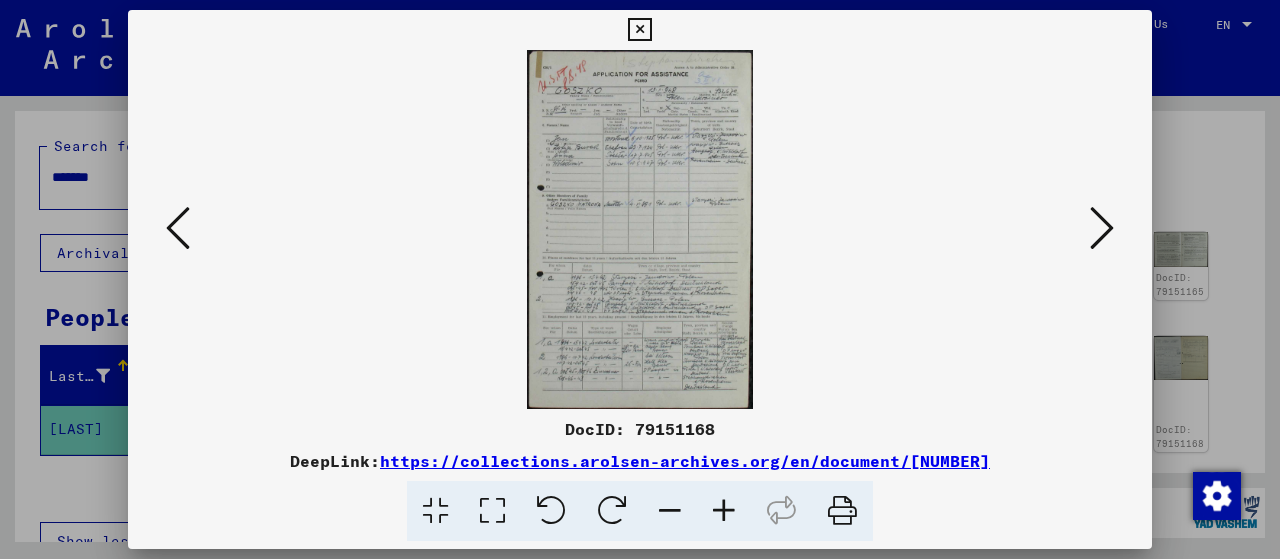 click at bounding box center [724, 511] 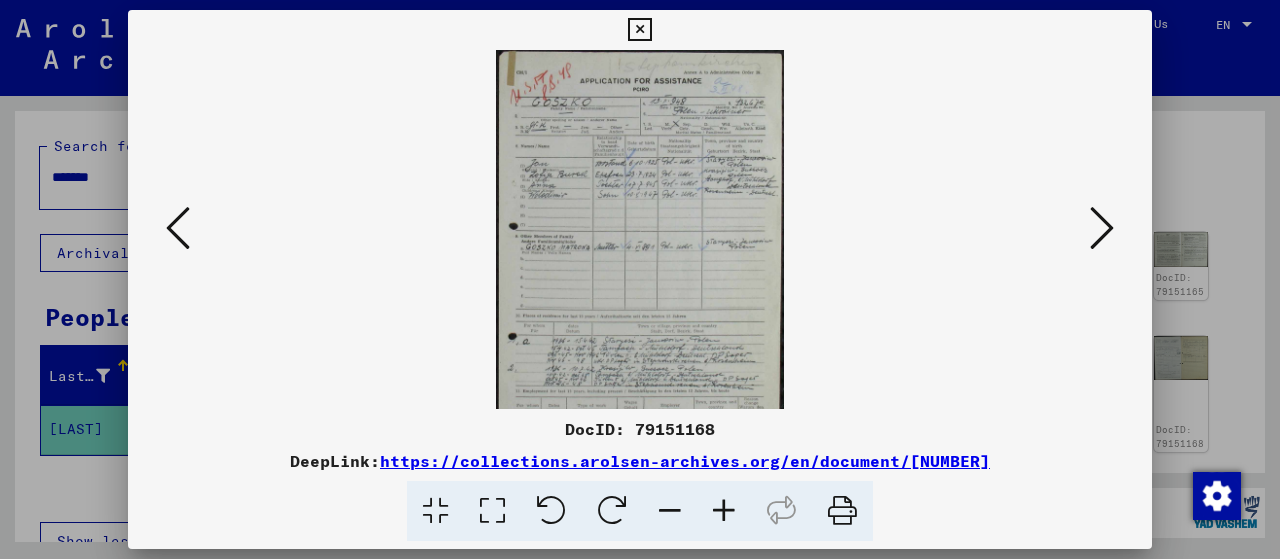 click at bounding box center [724, 511] 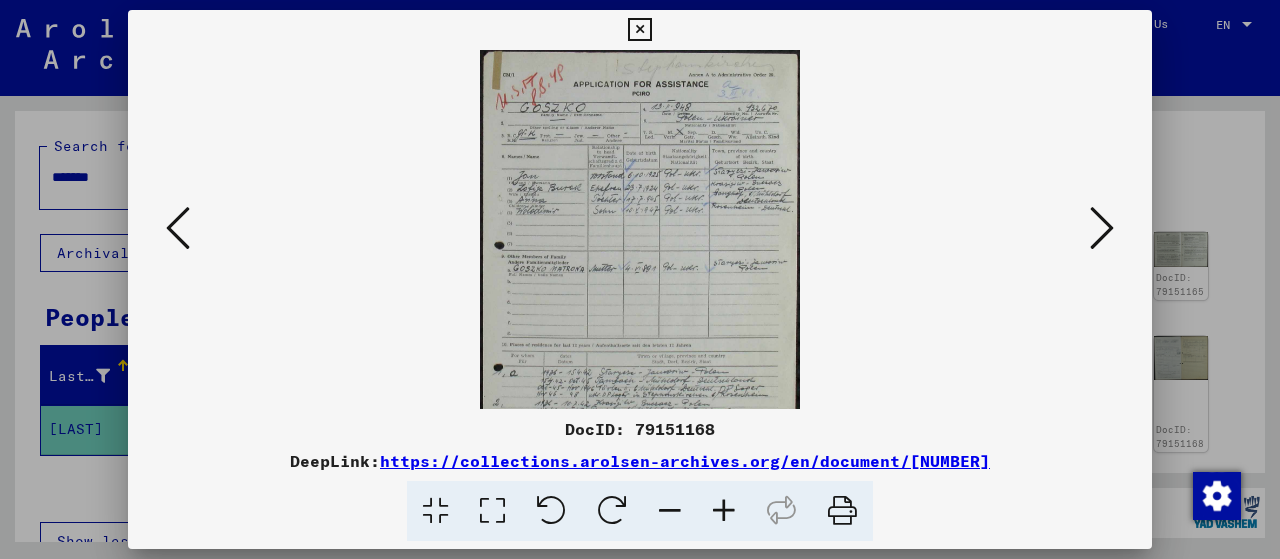 click at bounding box center [724, 511] 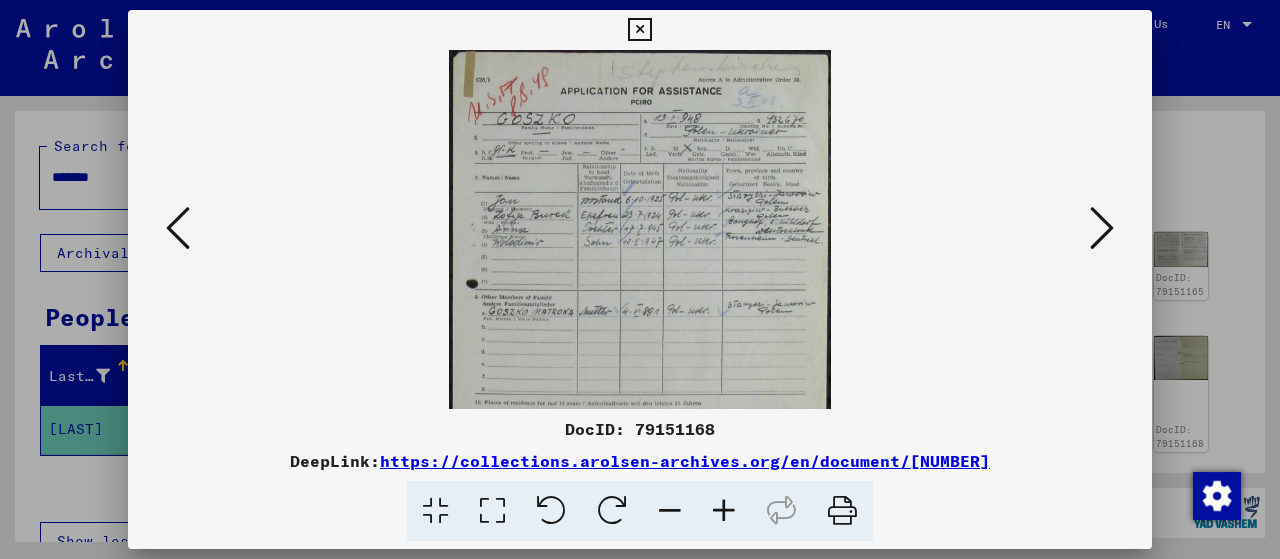 click at bounding box center (724, 511) 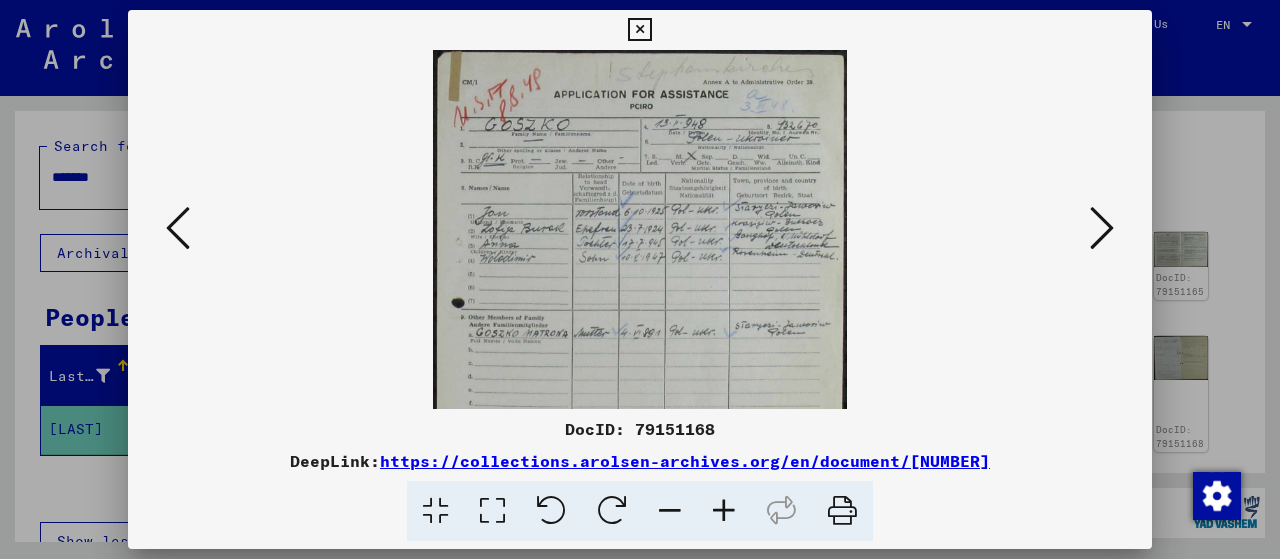 click at bounding box center (724, 511) 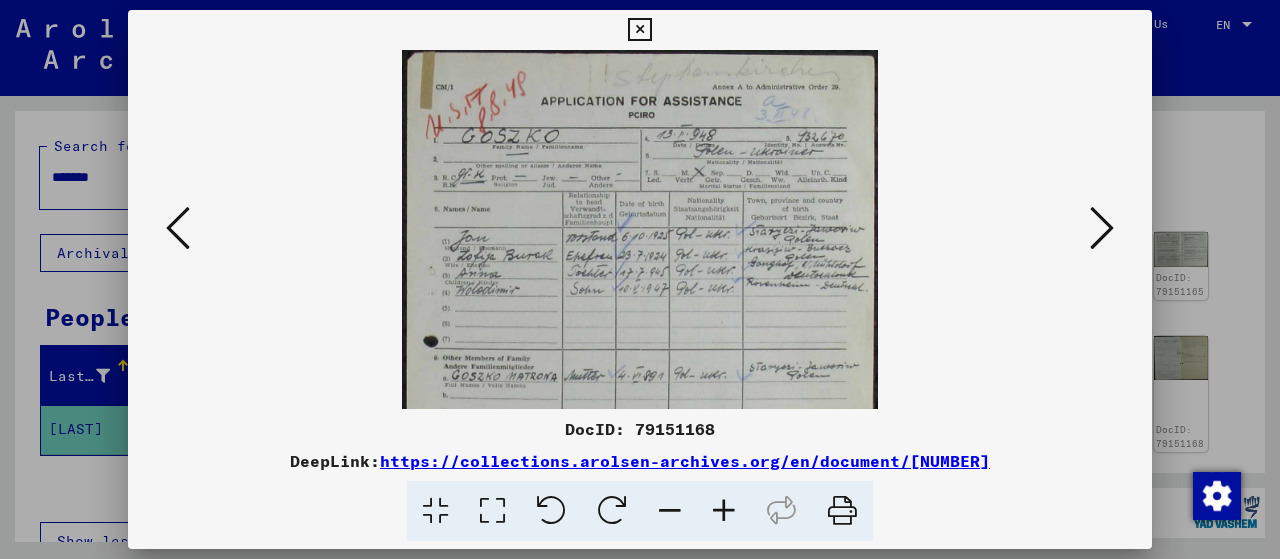 click at bounding box center [724, 511] 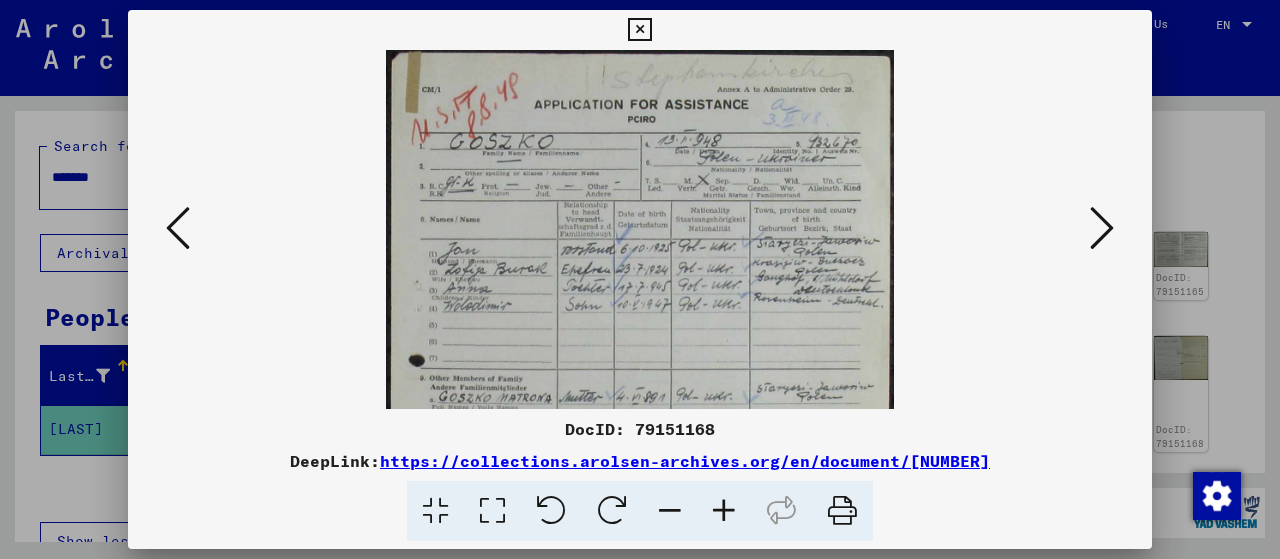 click at bounding box center (724, 511) 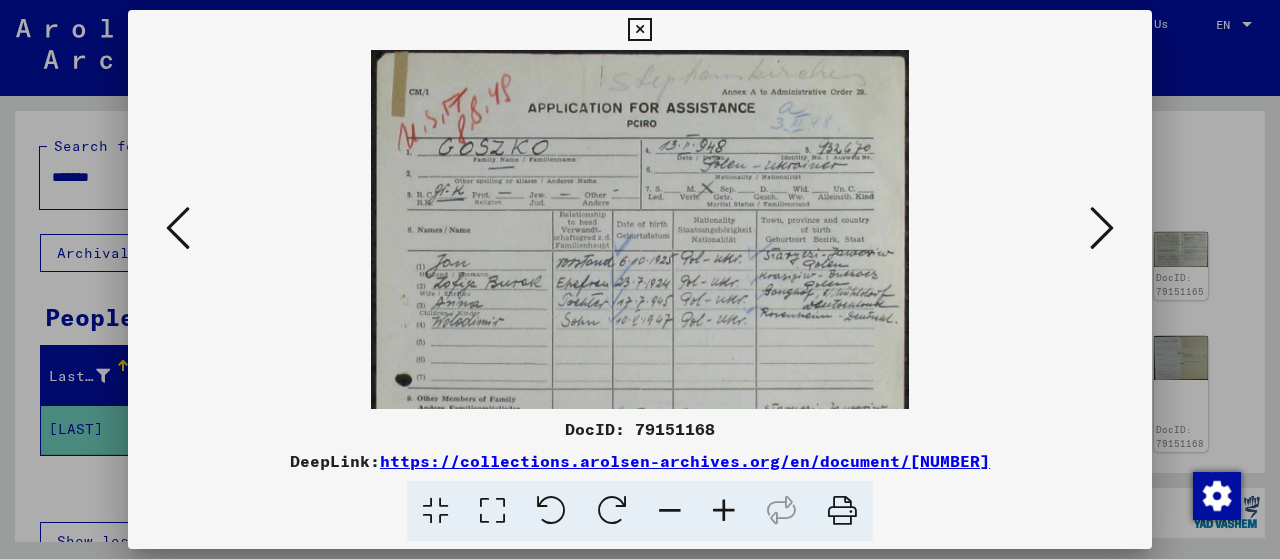click at bounding box center [724, 511] 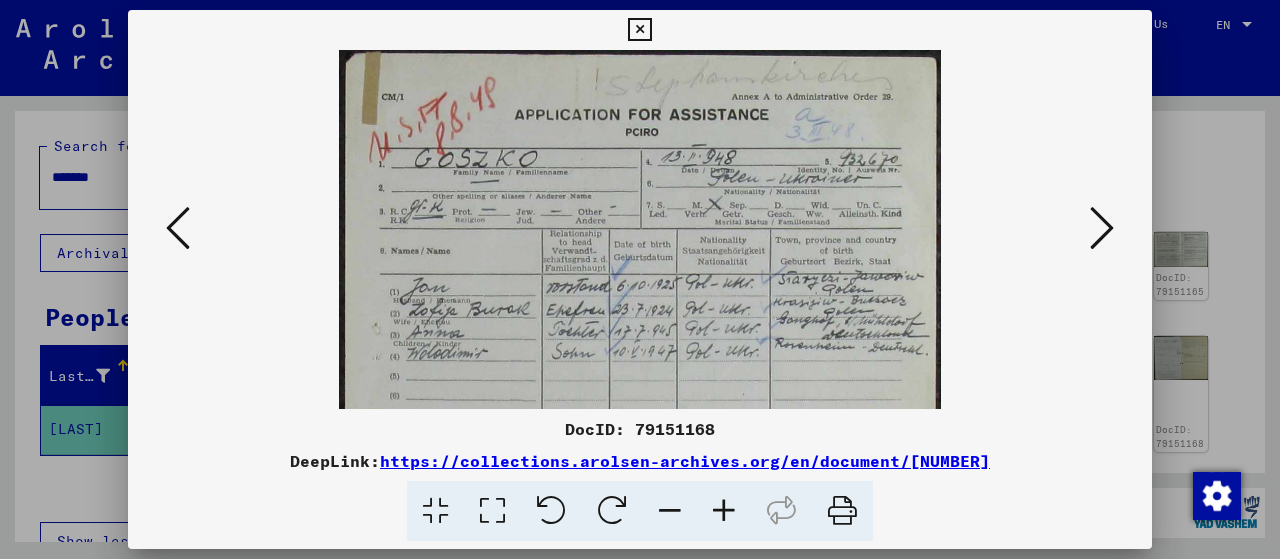 click at bounding box center [724, 511] 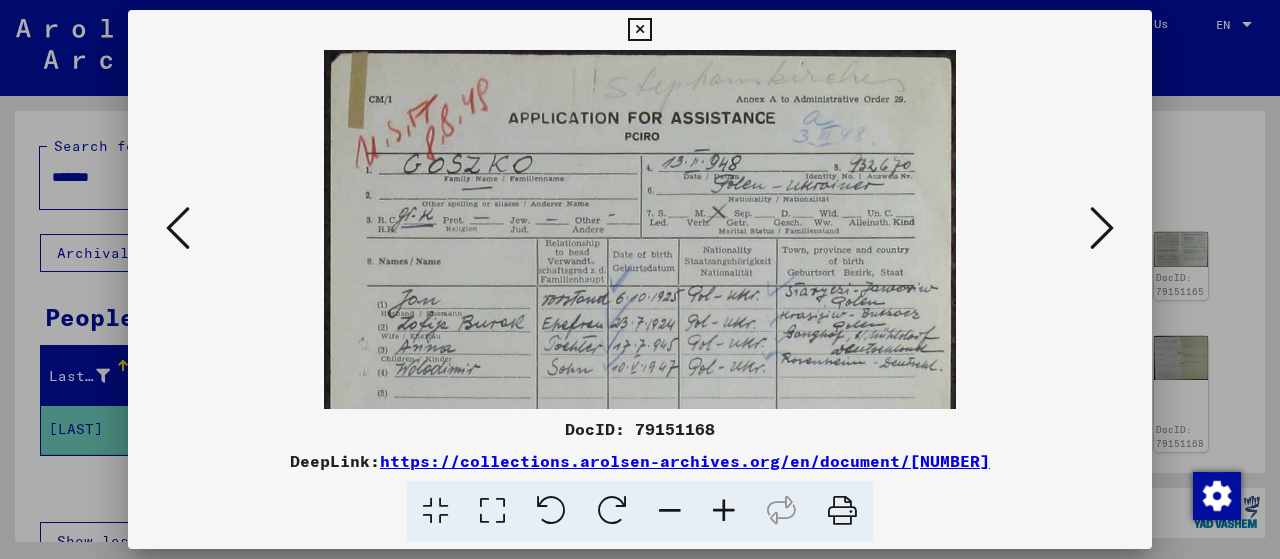 click at bounding box center [724, 511] 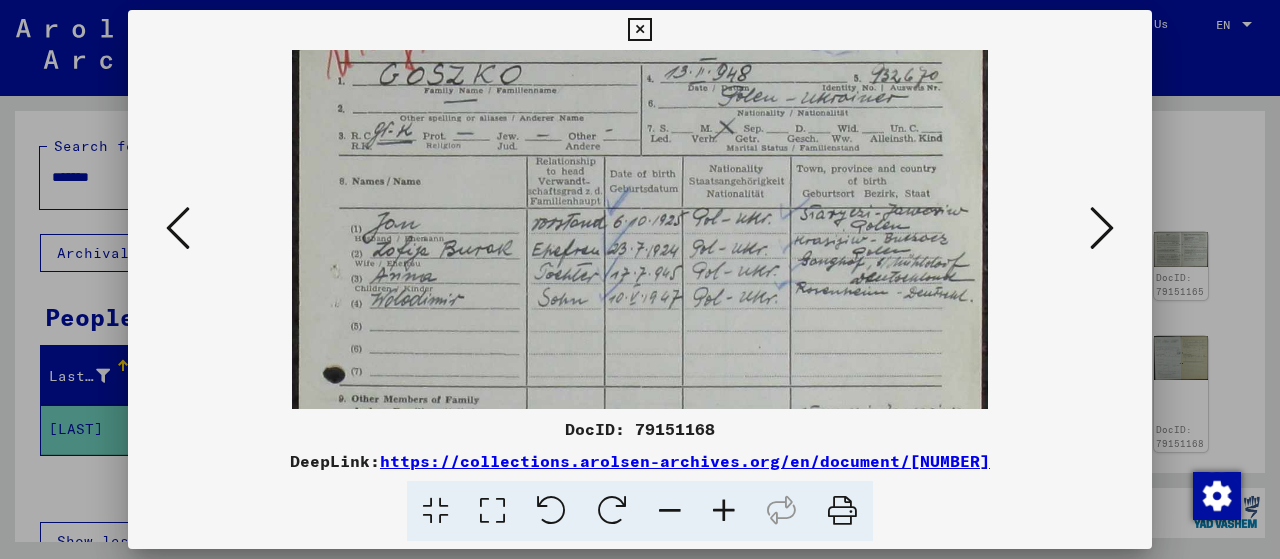 drag, startPoint x: 715, startPoint y: 352, endPoint x: 696, endPoint y: 251, distance: 102.77159 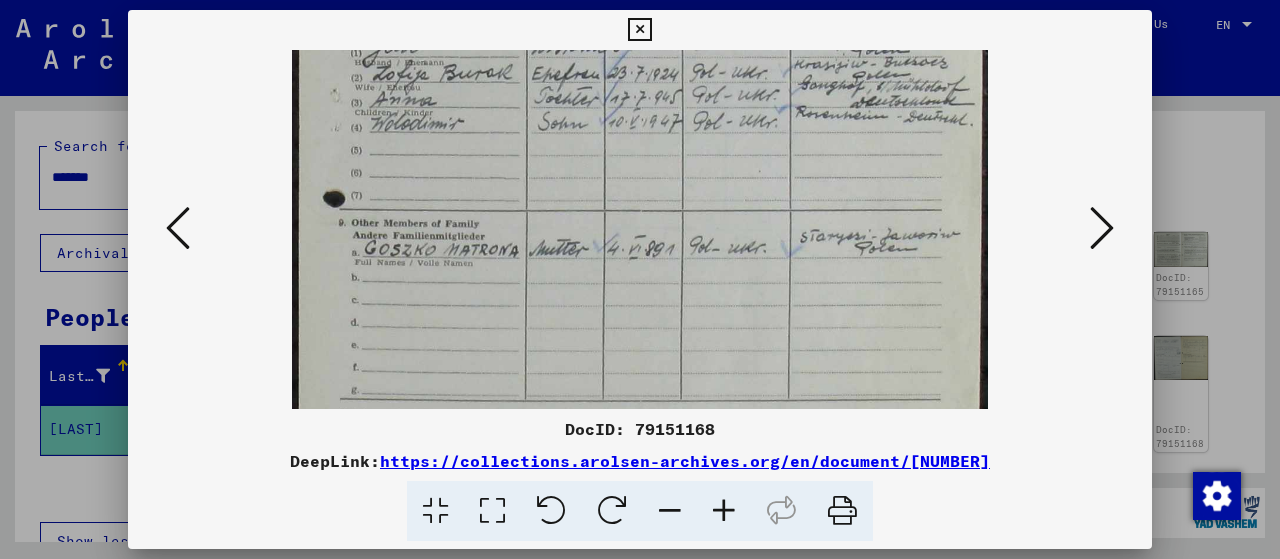 scroll, scrollTop: 280, scrollLeft: 0, axis: vertical 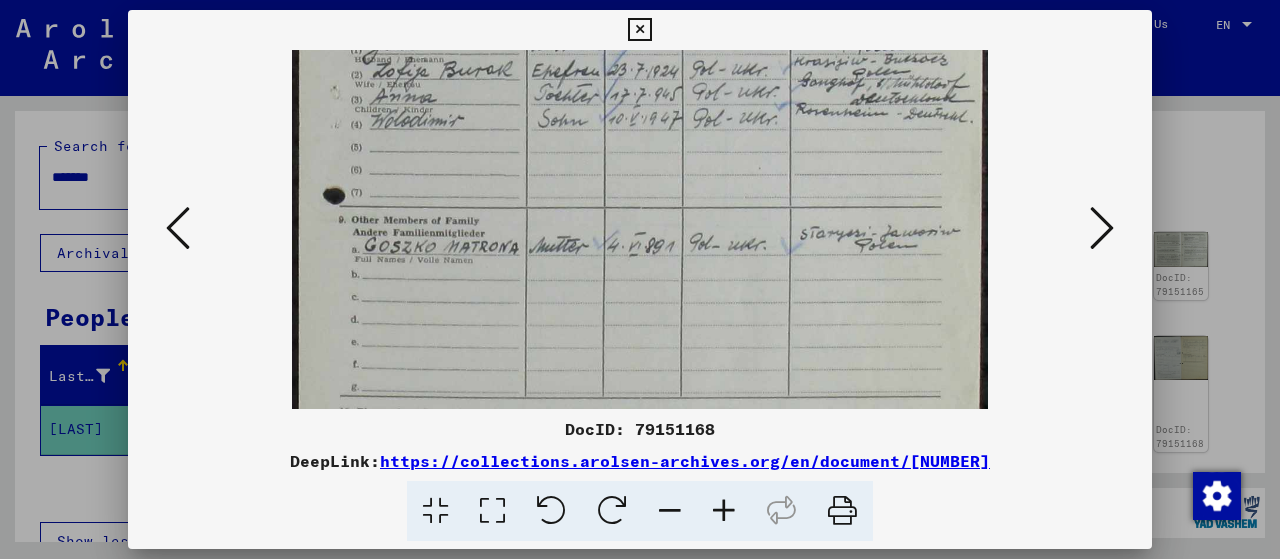 drag, startPoint x: 736, startPoint y: 343, endPoint x: 691, endPoint y: 165, distance: 183.60011 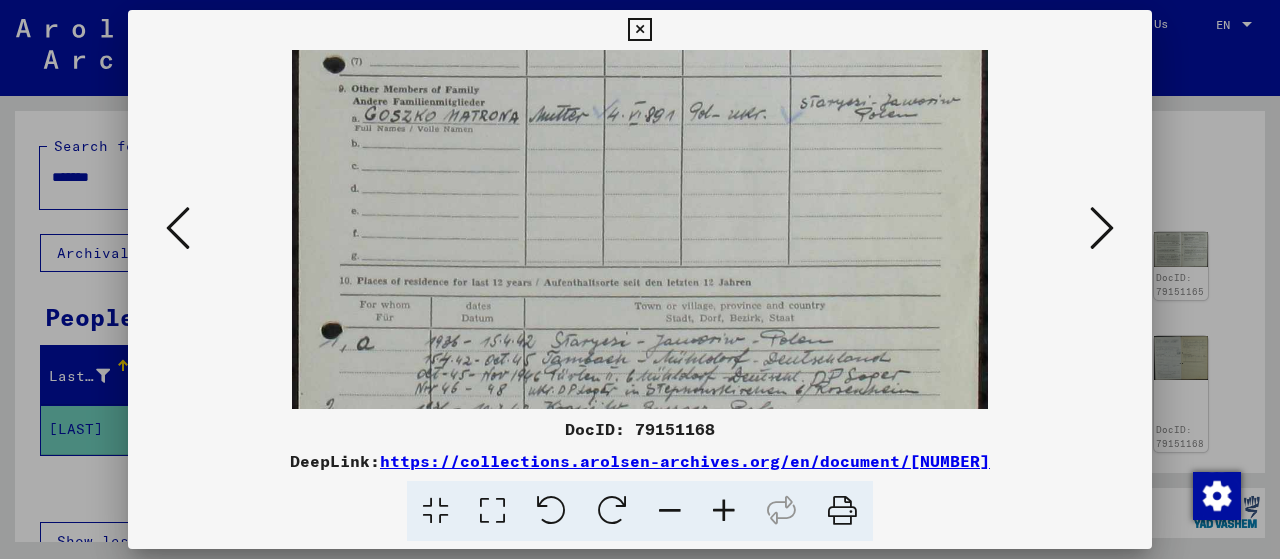 drag, startPoint x: 720, startPoint y: 276, endPoint x: 668, endPoint y: 149, distance: 137.23338 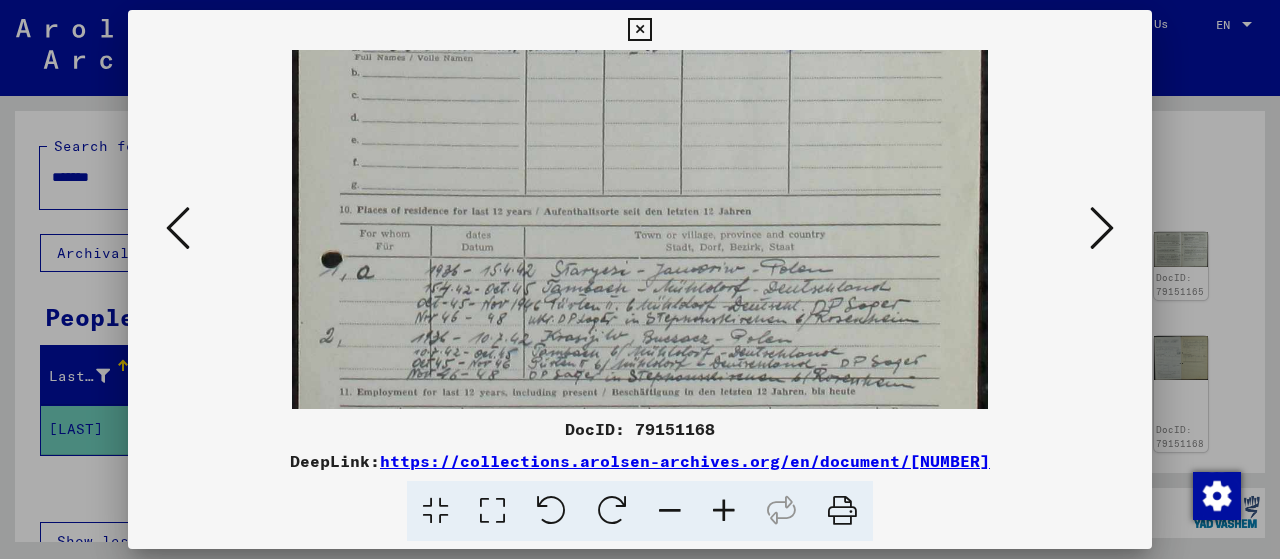 scroll, scrollTop: 484, scrollLeft: 0, axis: vertical 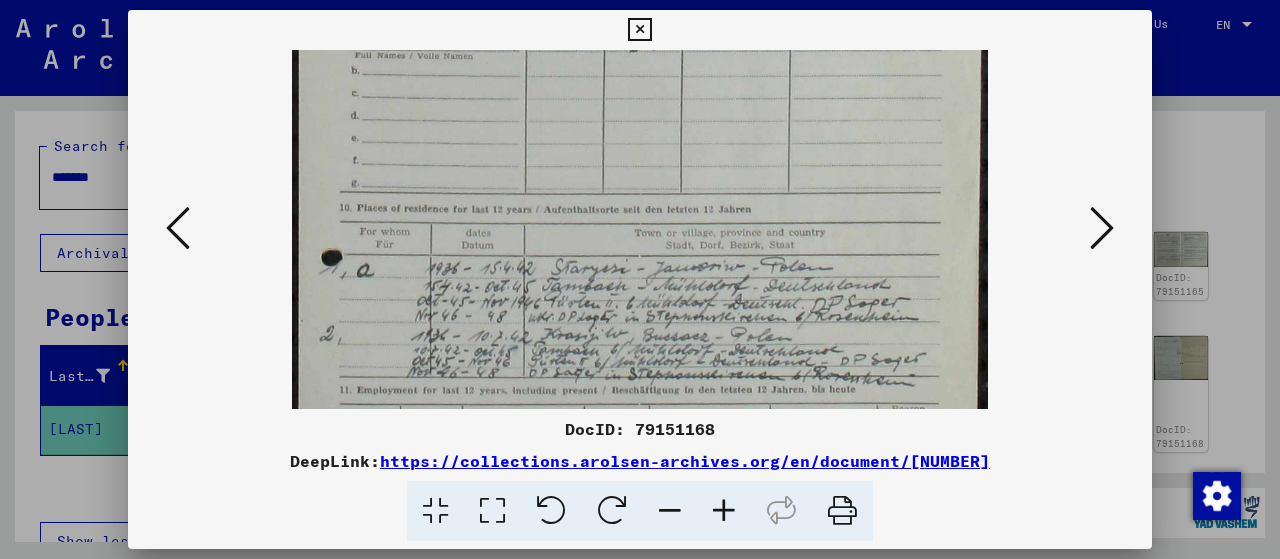 drag, startPoint x: 726, startPoint y: 301, endPoint x: 712, endPoint y: 229, distance: 73.34848 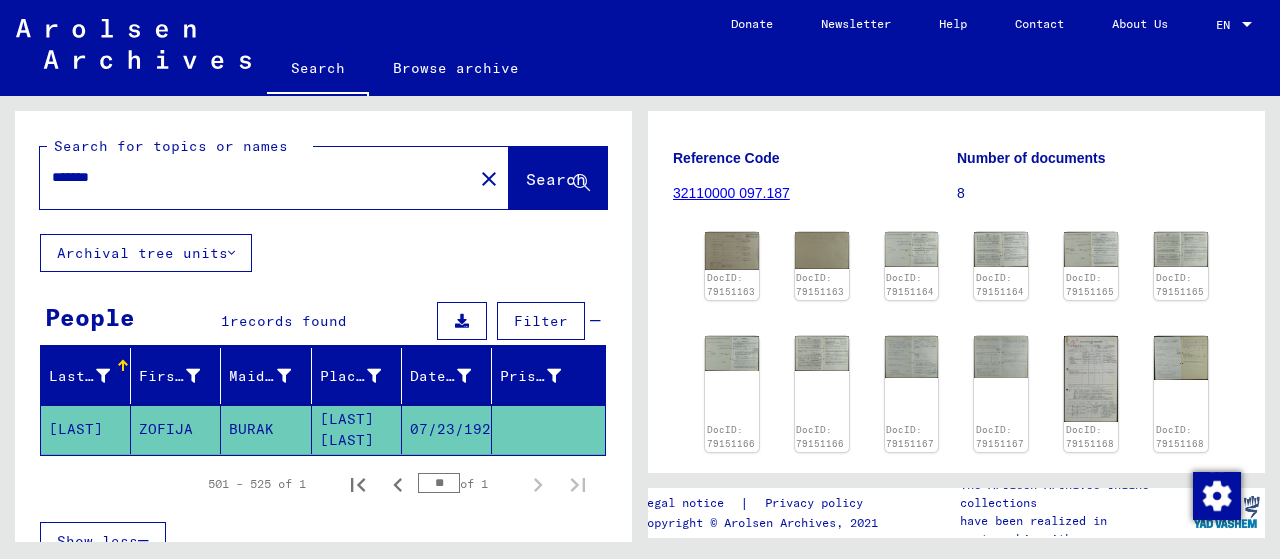 drag, startPoint x: 112, startPoint y: 176, endPoint x: 40, endPoint y: 170, distance: 72.249565 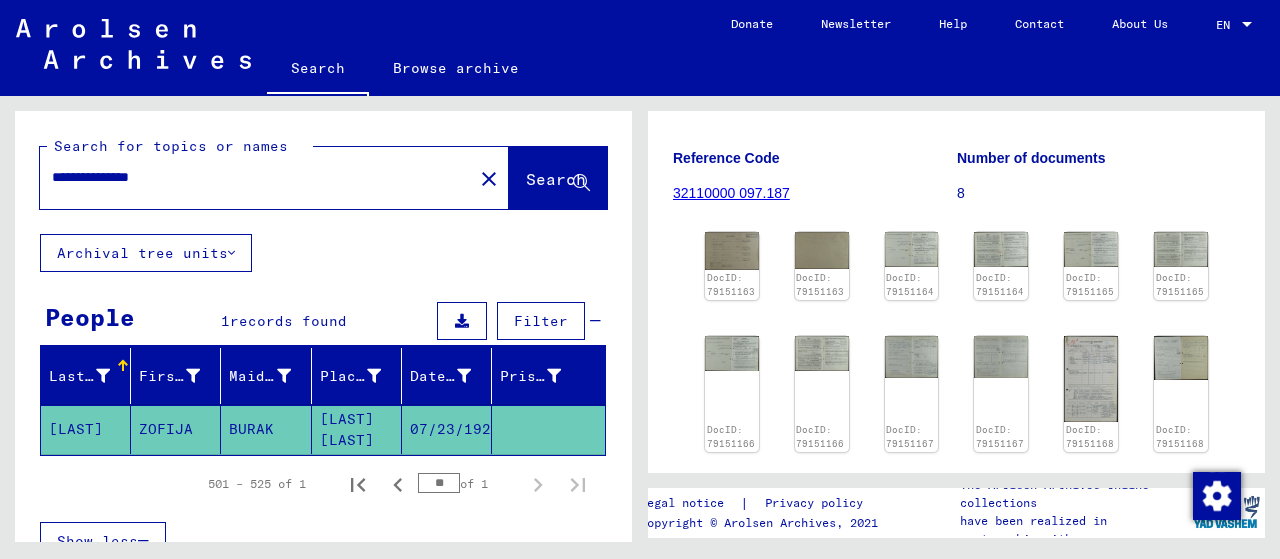 click on "Search" 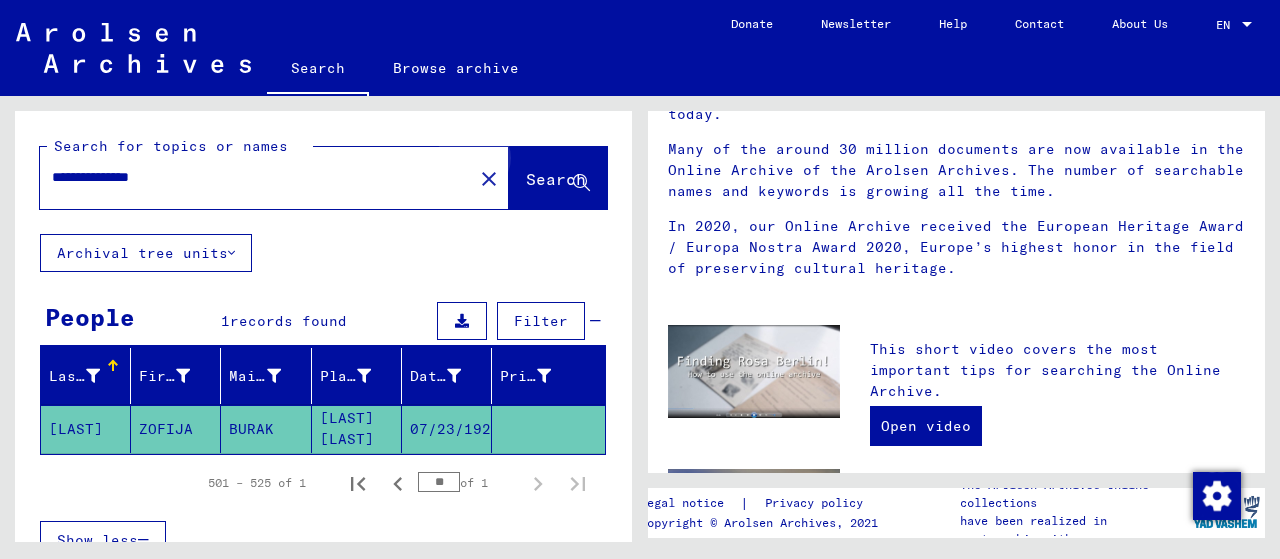 scroll, scrollTop: 0, scrollLeft: 0, axis: both 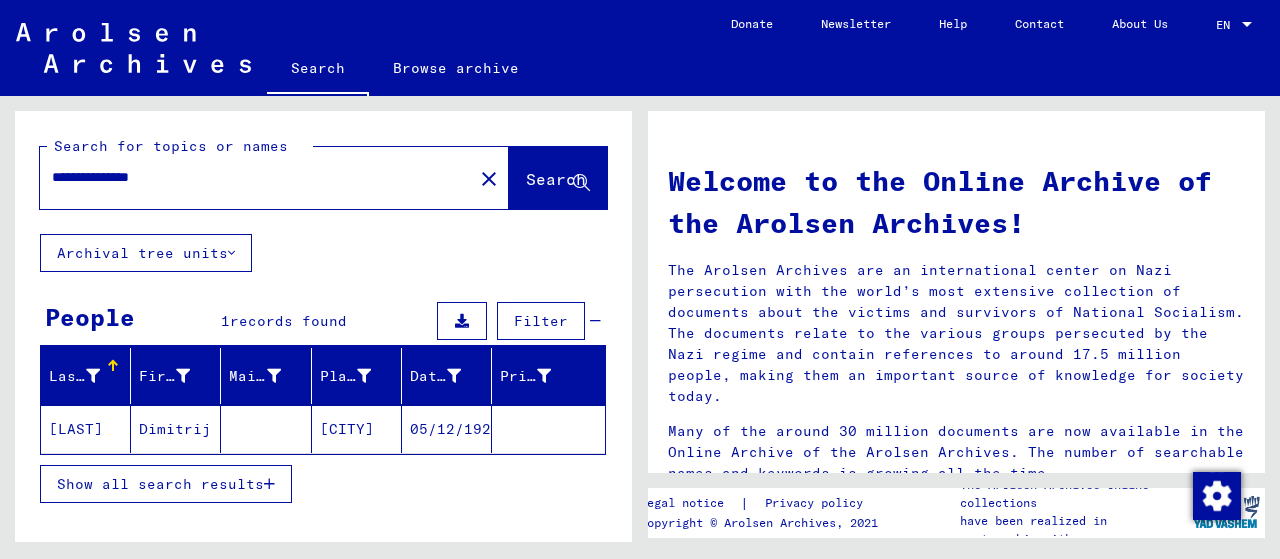 drag, startPoint x: 246, startPoint y: 171, endPoint x: 18, endPoint y: 171, distance: 228 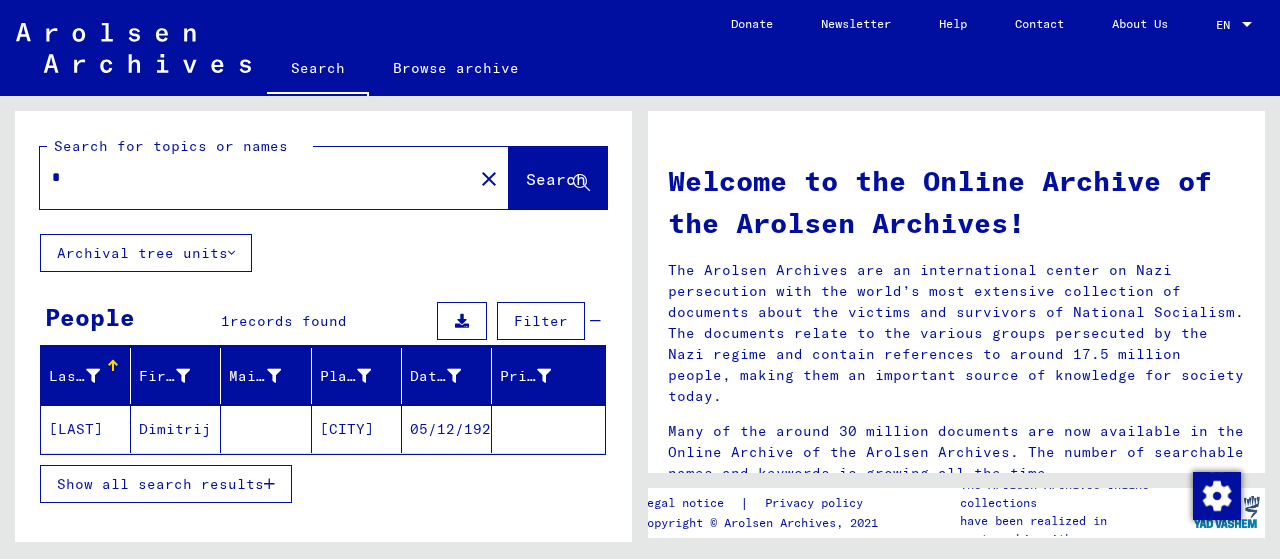 click on "Search for topics or names * close  Search" 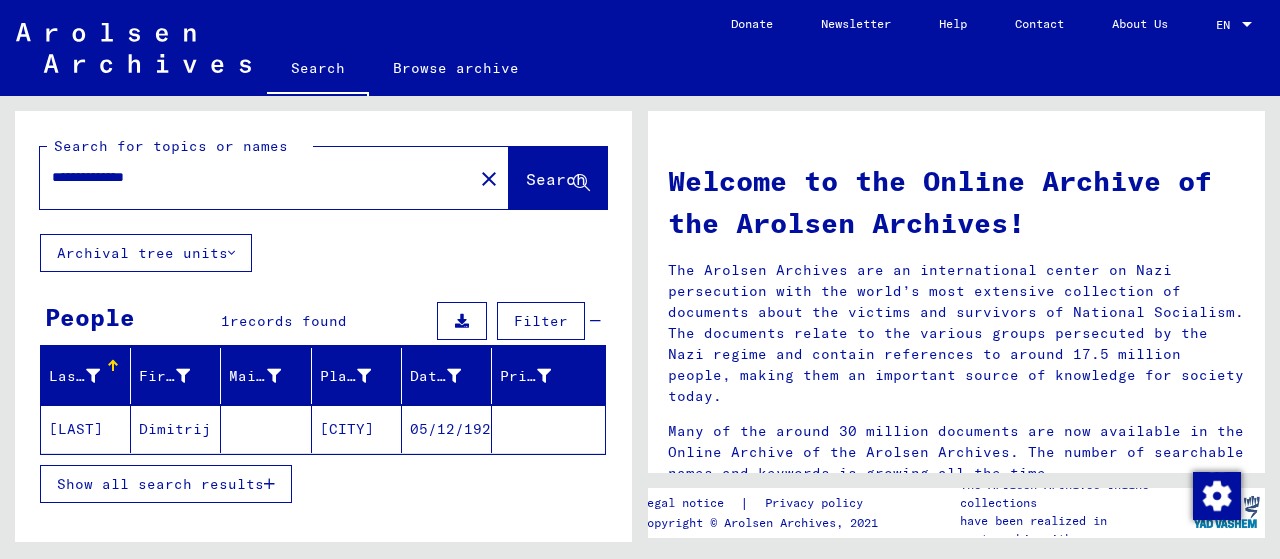 type on "**********" 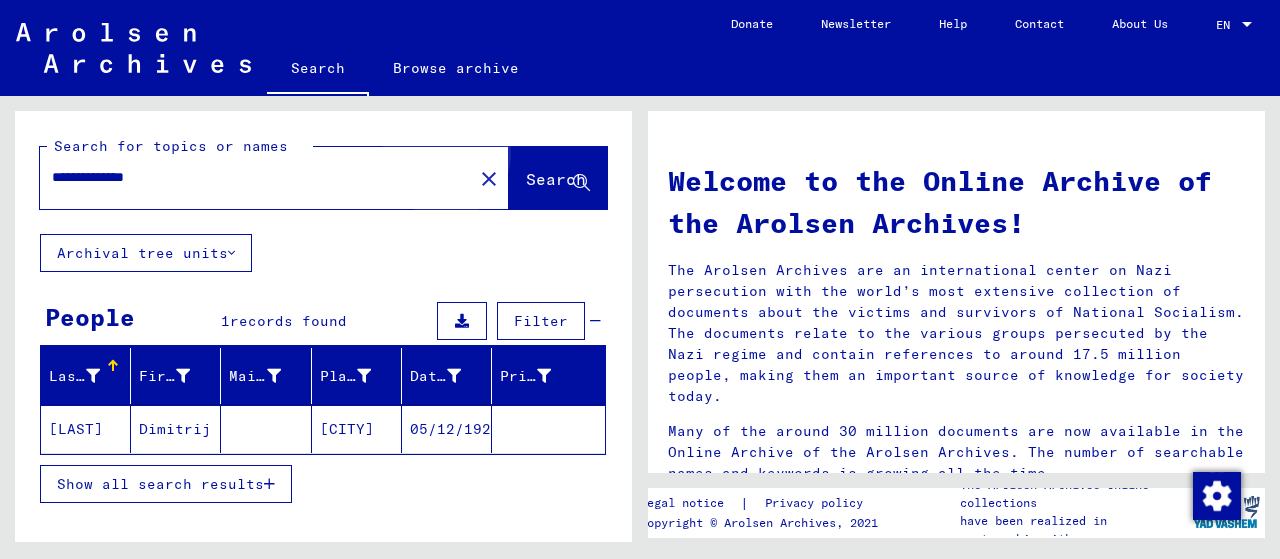 click on "Search" 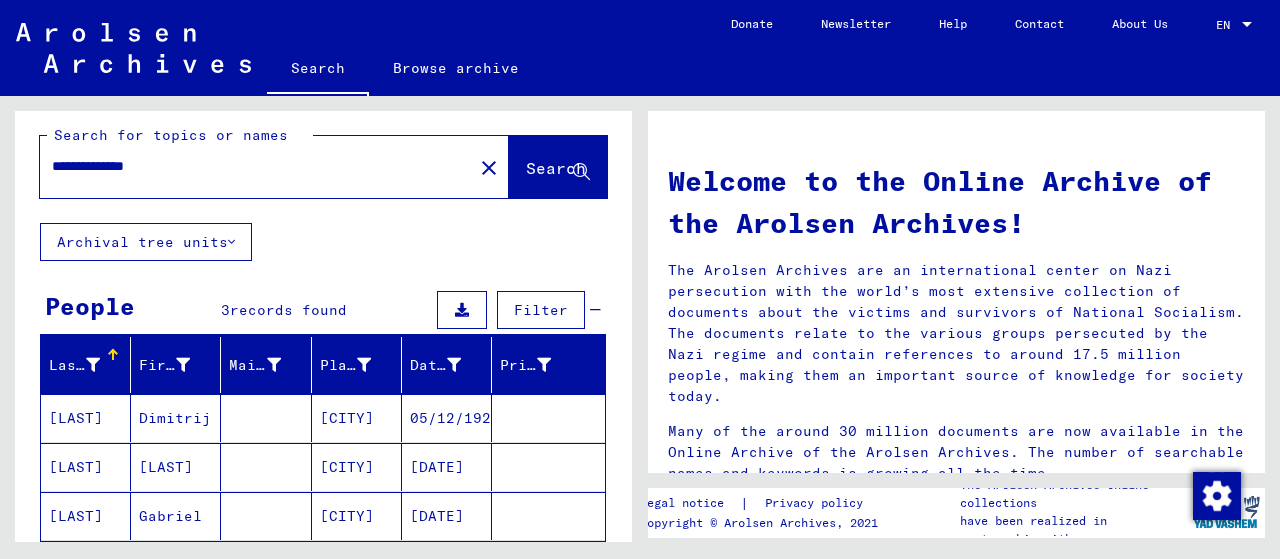 scroll, scrollTop: 13, scrollLeft: 0, axis: vertical 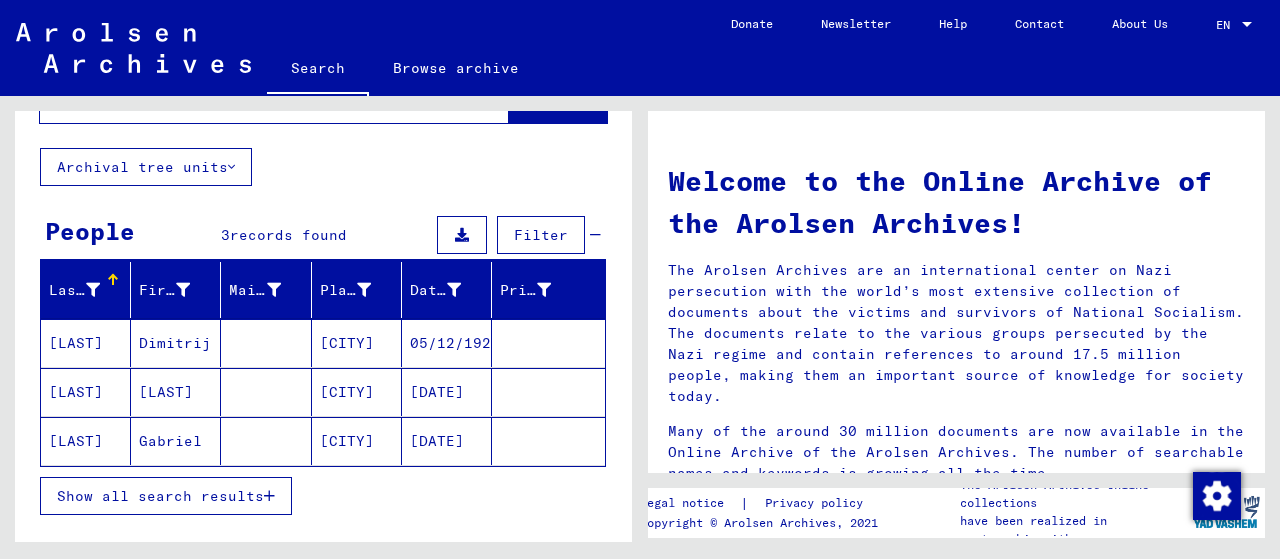 click on "Show all search results" at bounding box center [160, 496] 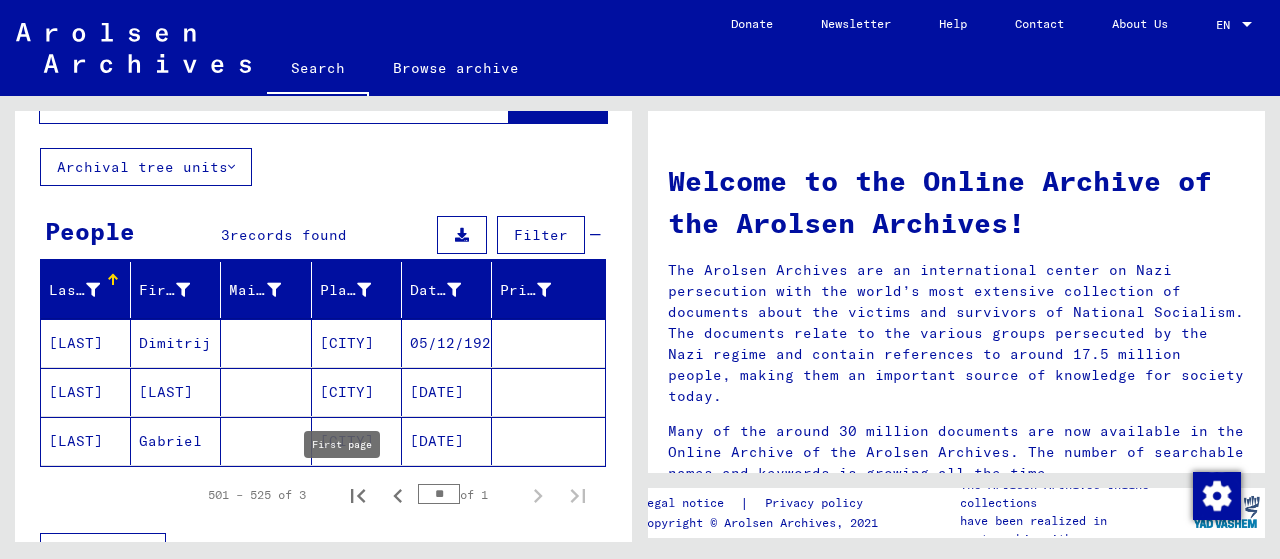 click 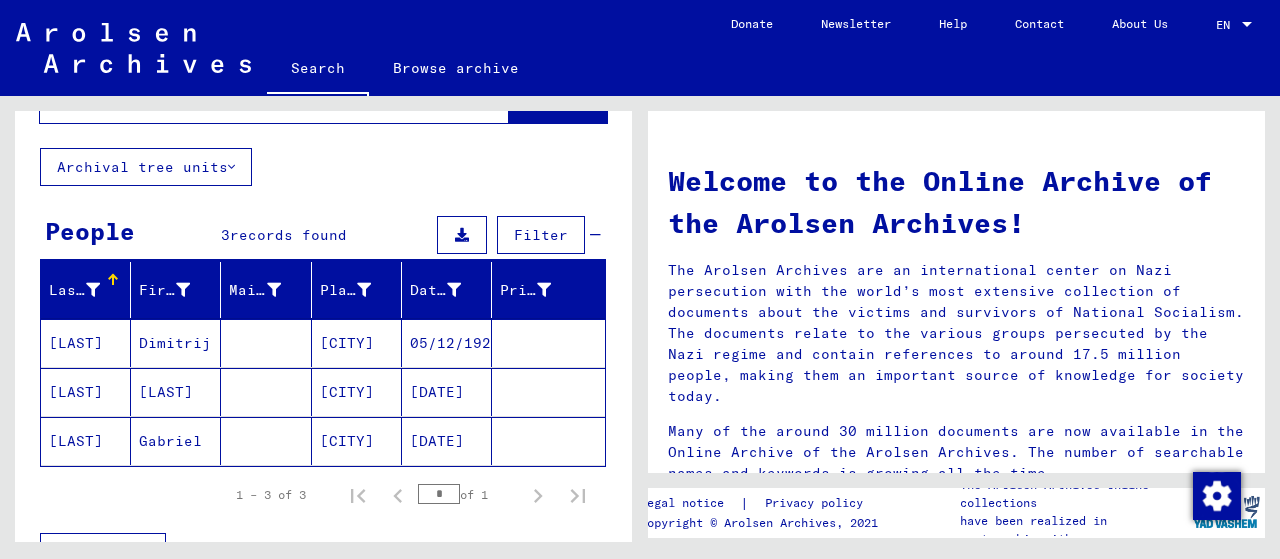 click on "[CITY]" at bounding box center [357, 441] 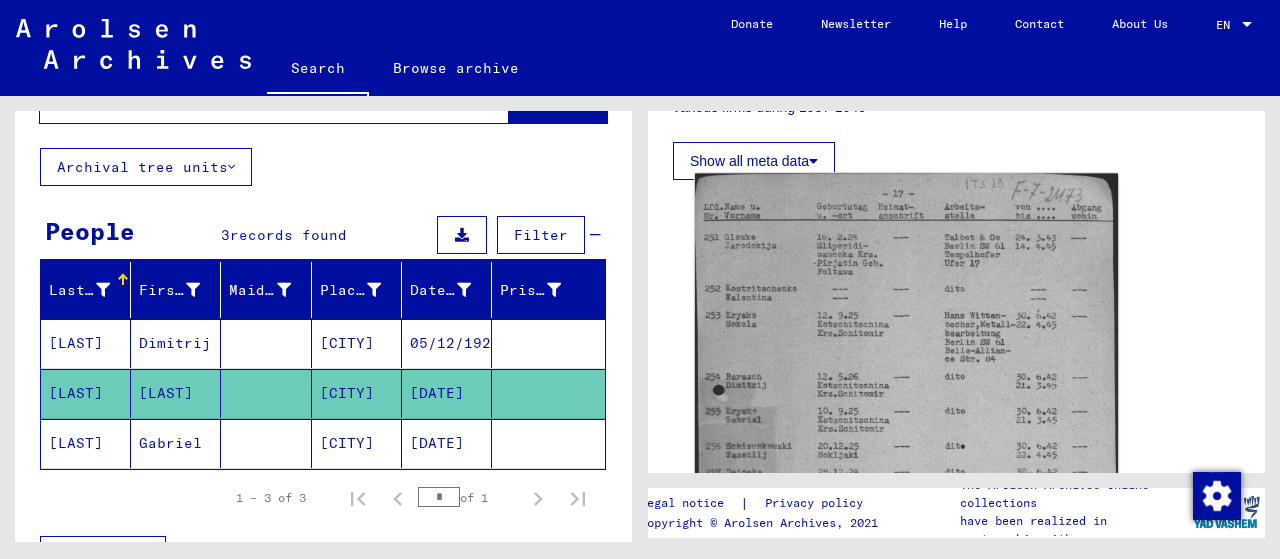 scroll, scrollTop: 451, scrollLeft: 0, axis: vertical 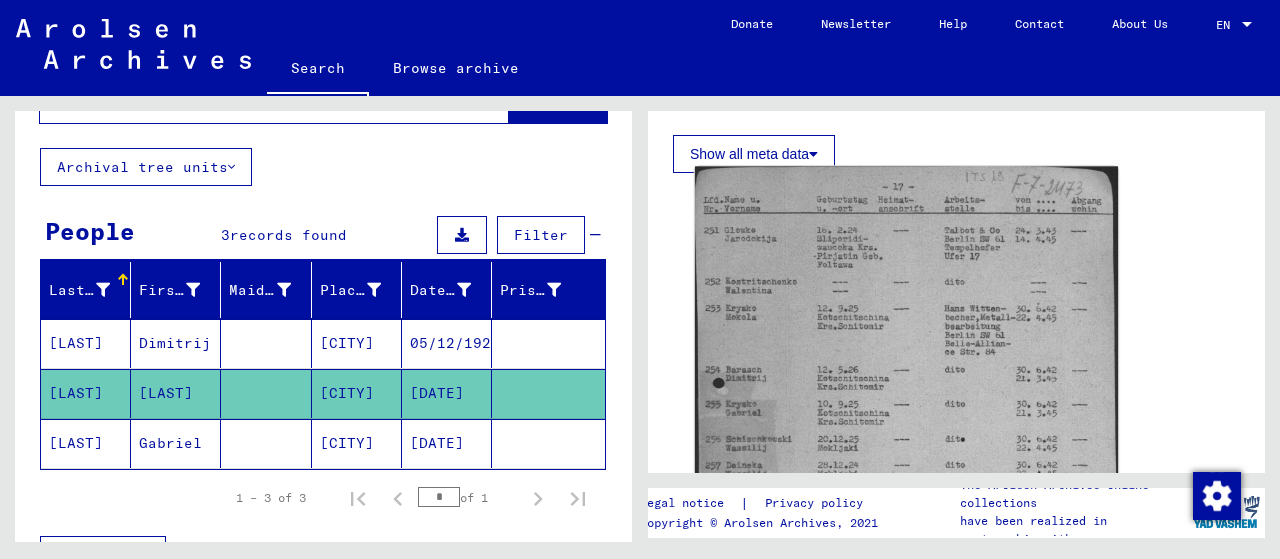 click 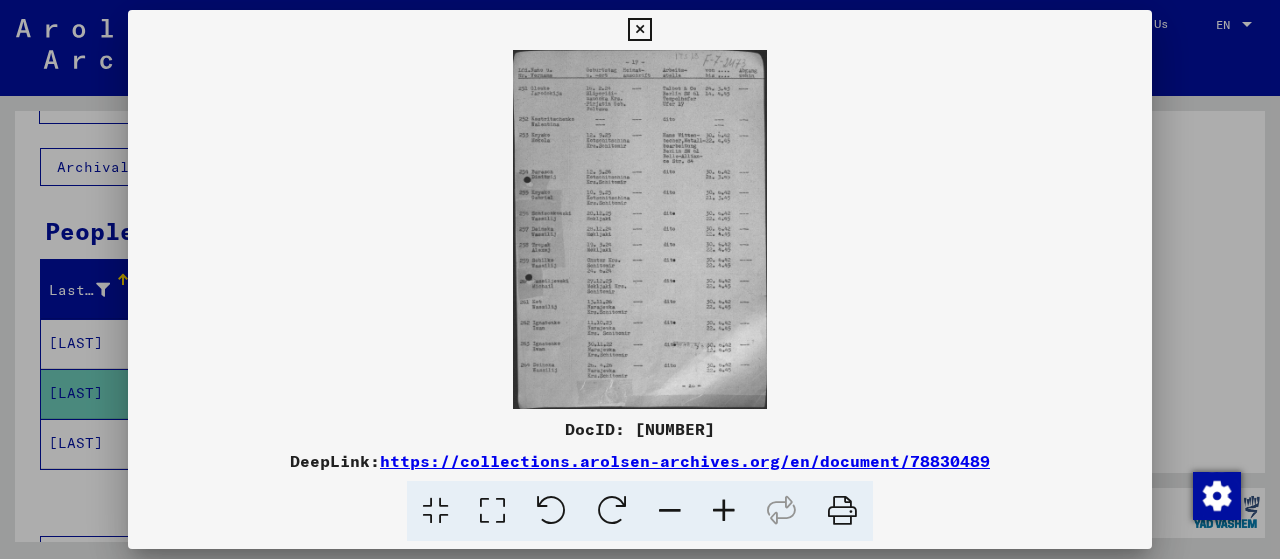 click at bounding box center (724, 511) 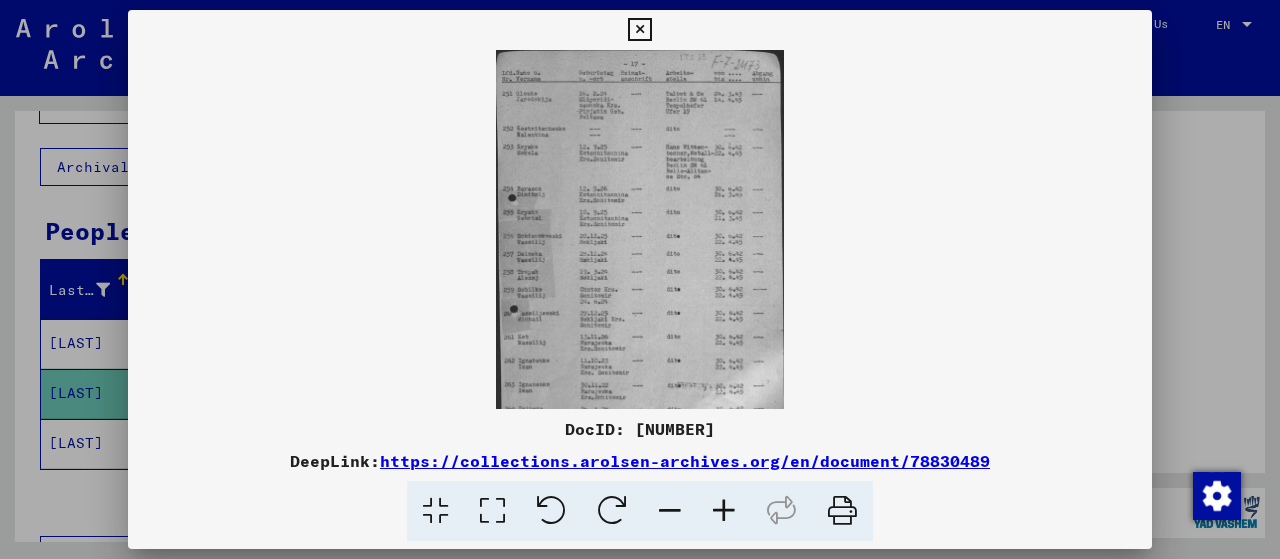 click at bounding box center (724, 511) 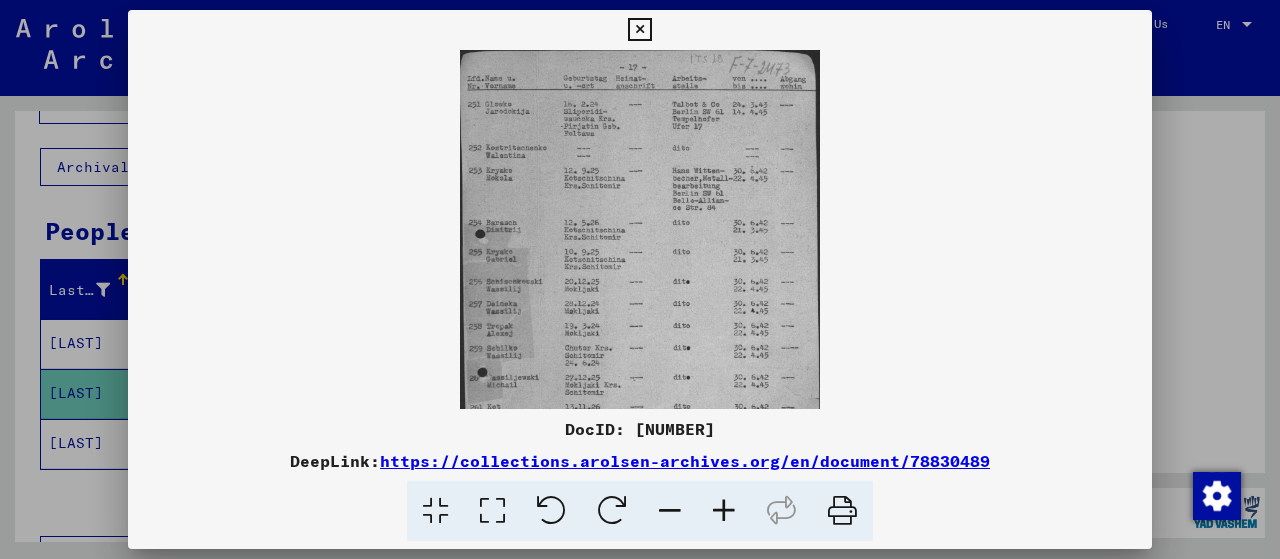 click at bounding box center [724, 511] 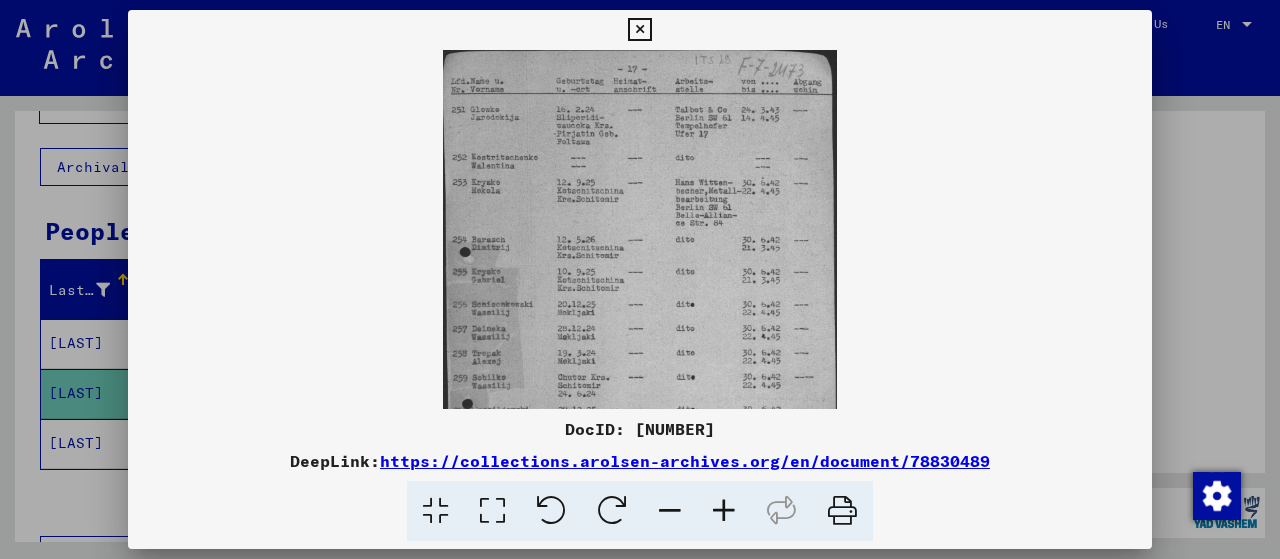 click at bounding box center (724, 511) 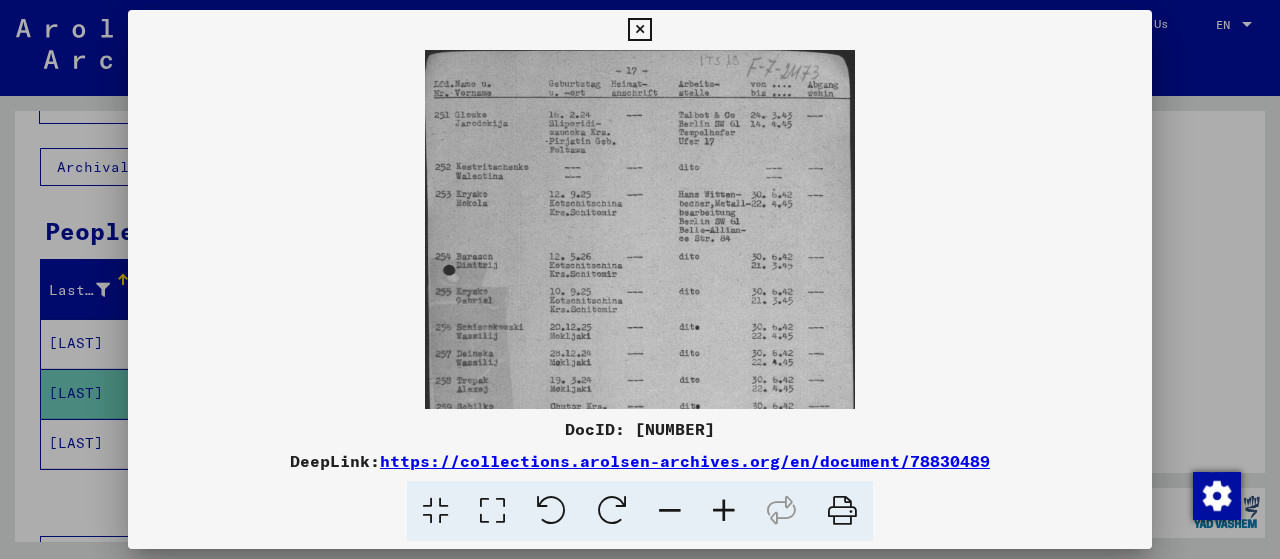 click at bounding box center [724, 511] 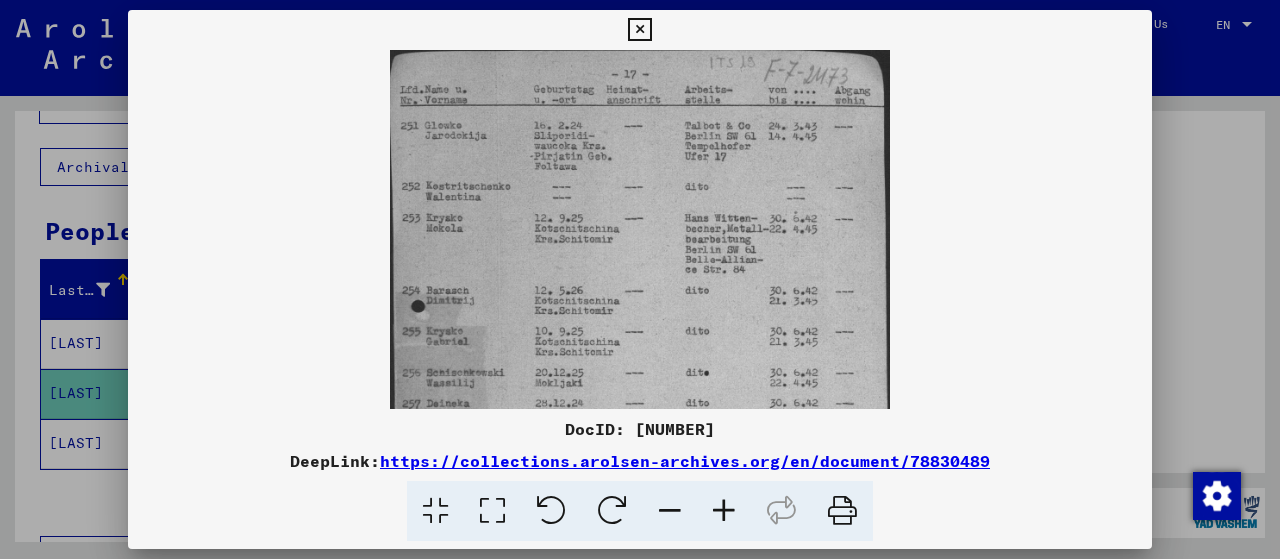 click at bounding box center [724, 511] 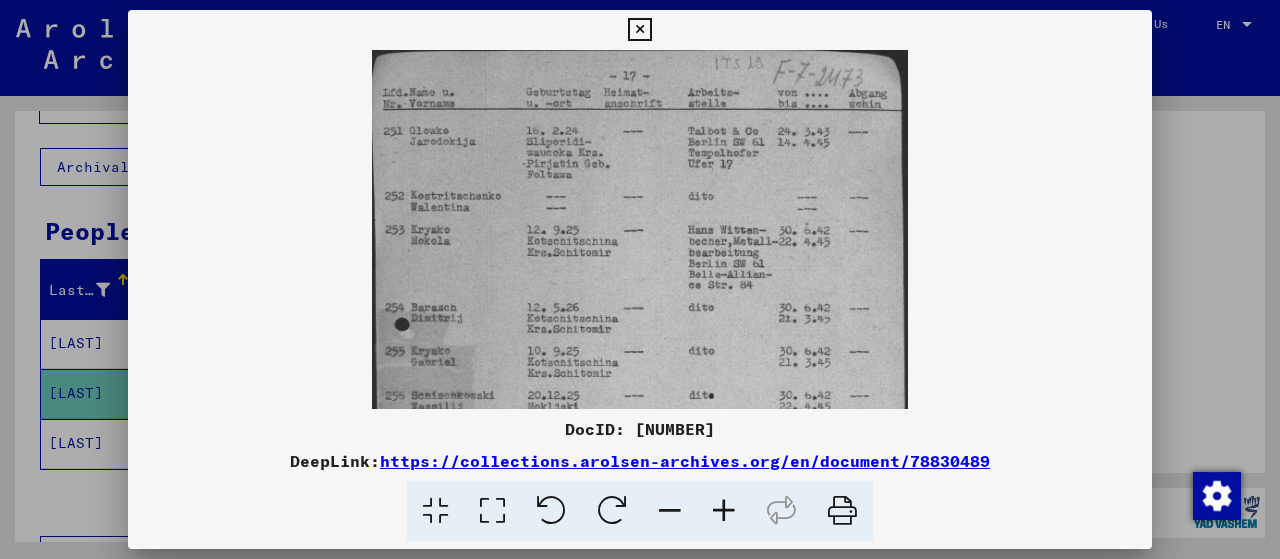click at bounding box center [724, 511] 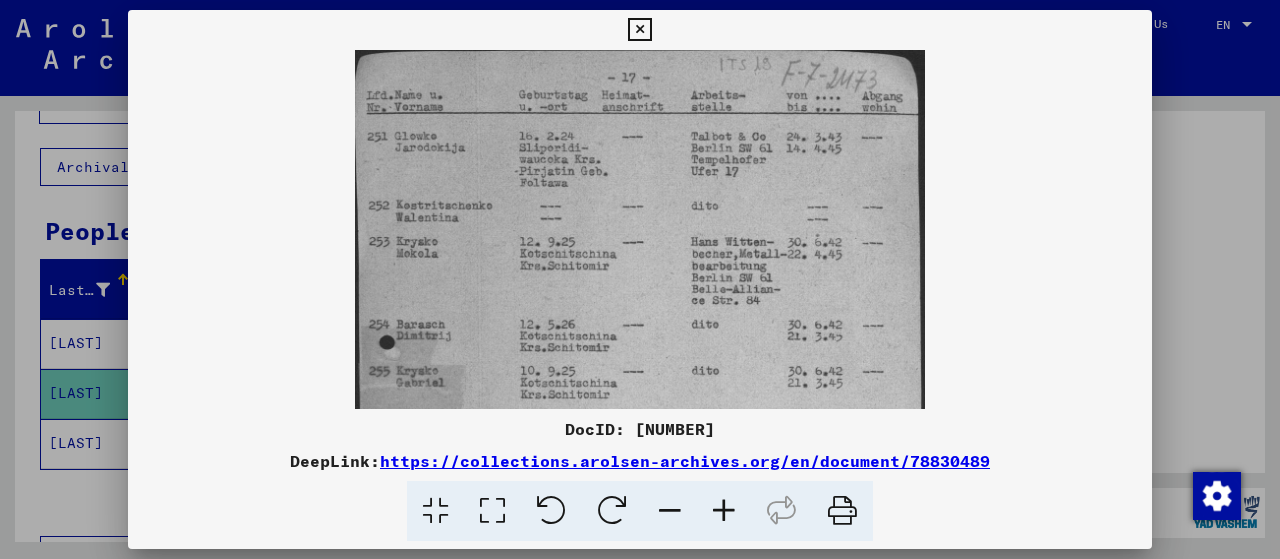 click at bounding box center [724, 511] 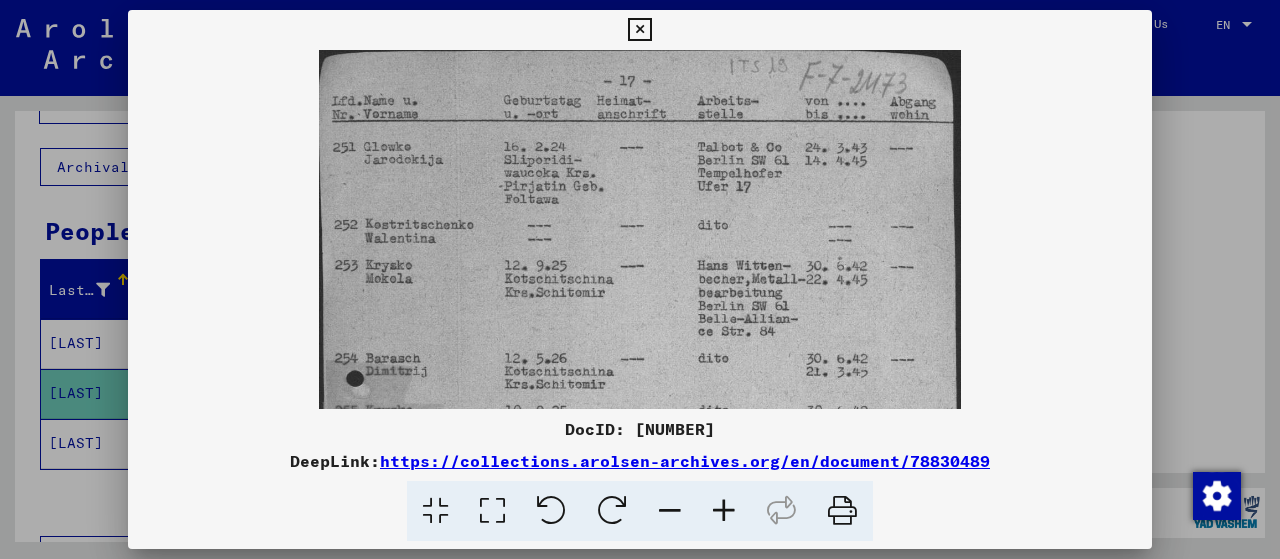 click at bounding box center [724, 511] 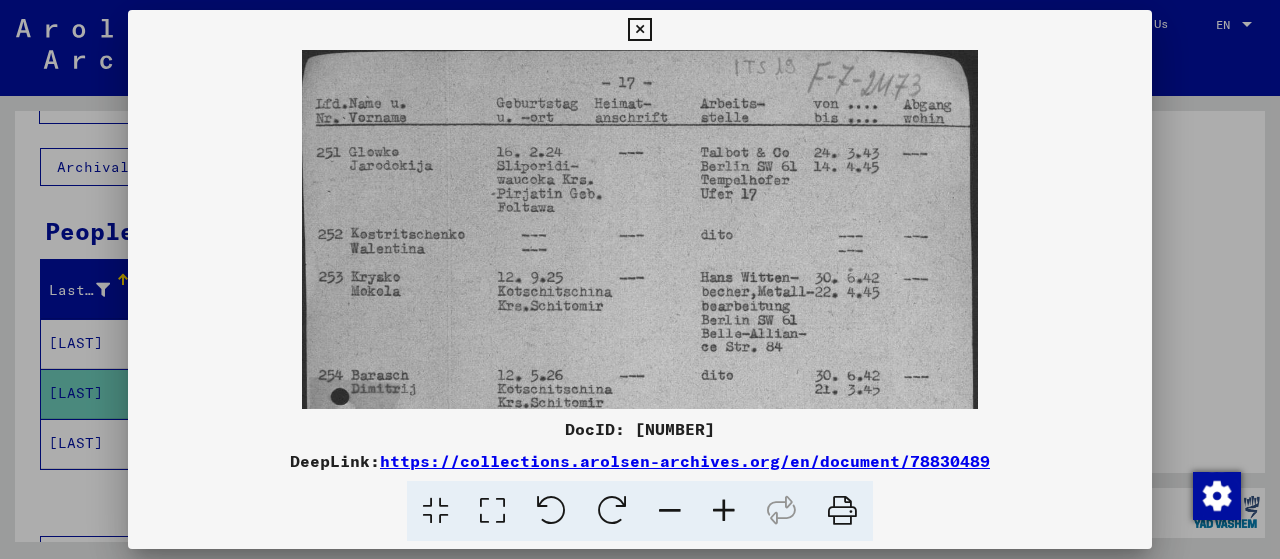 click at bounding box center (724, 511) 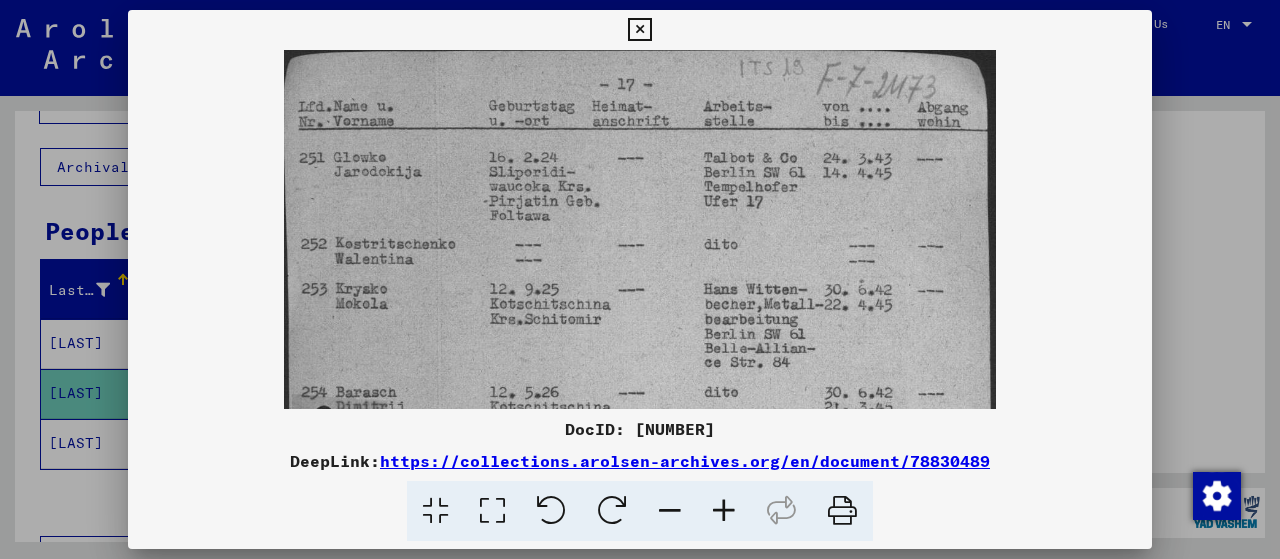 click at bounding box center (724, 511) 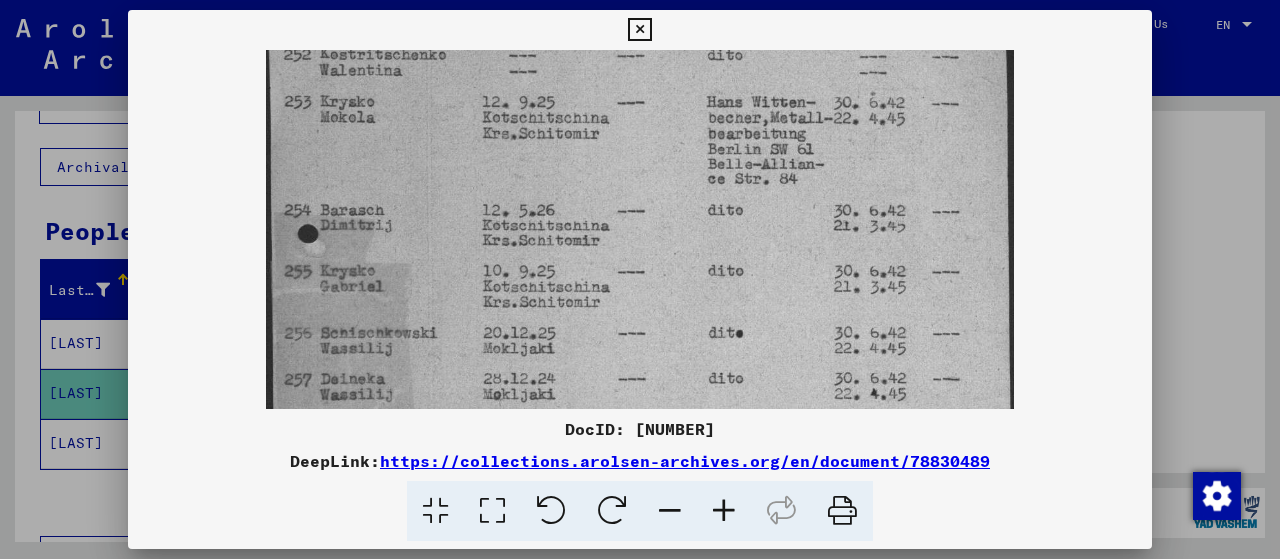 scroll, scrollTop: 198, scrollLeft: 0, axis: vertical 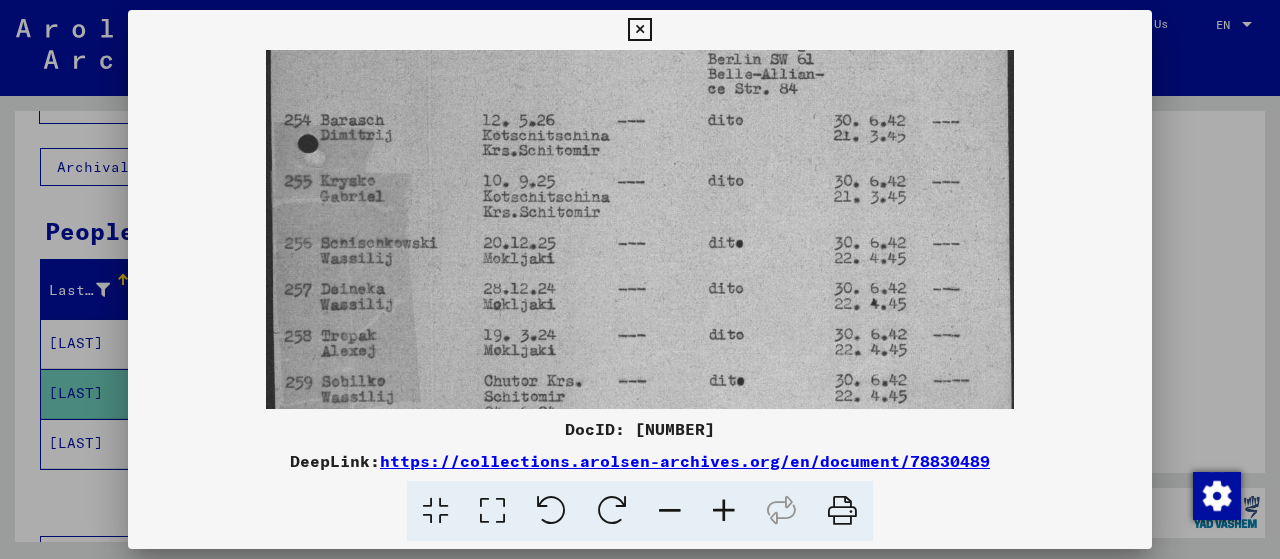 drag, startPoint x: 645, startPoint y: 343, endPoint x: 655, endPoint y: 71, distance: 272.18375 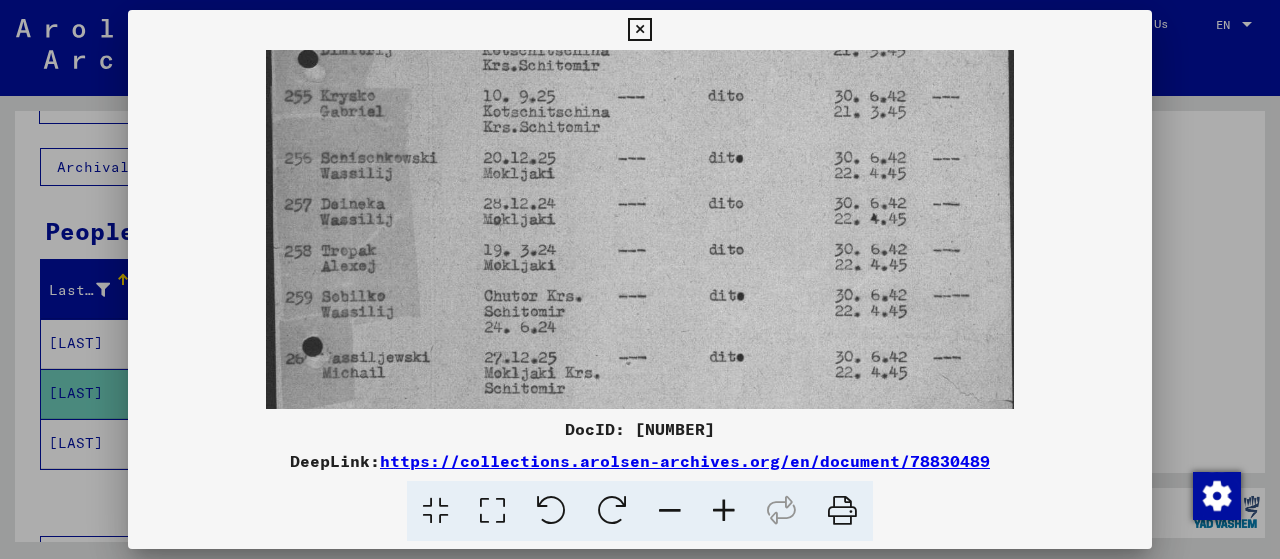 scroll, scrollTop: 382, scrollLeft: 0, axis: vertical 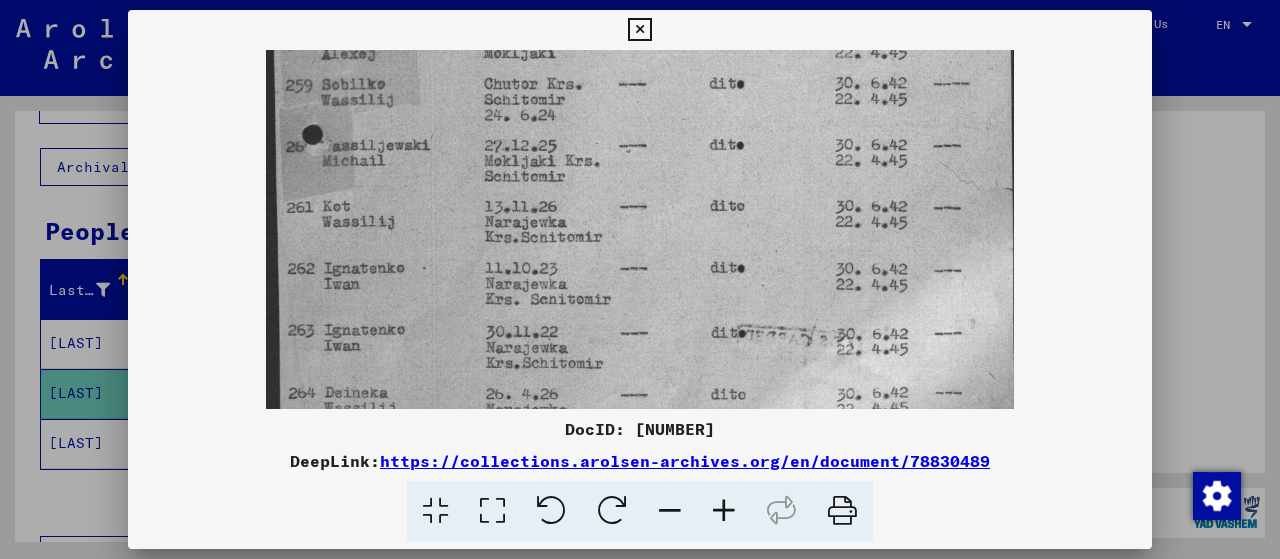 drag, startPoint x: 639, startPoint y: 235, endPoint x: 626, endPoint y: -49, distance: 284.2974 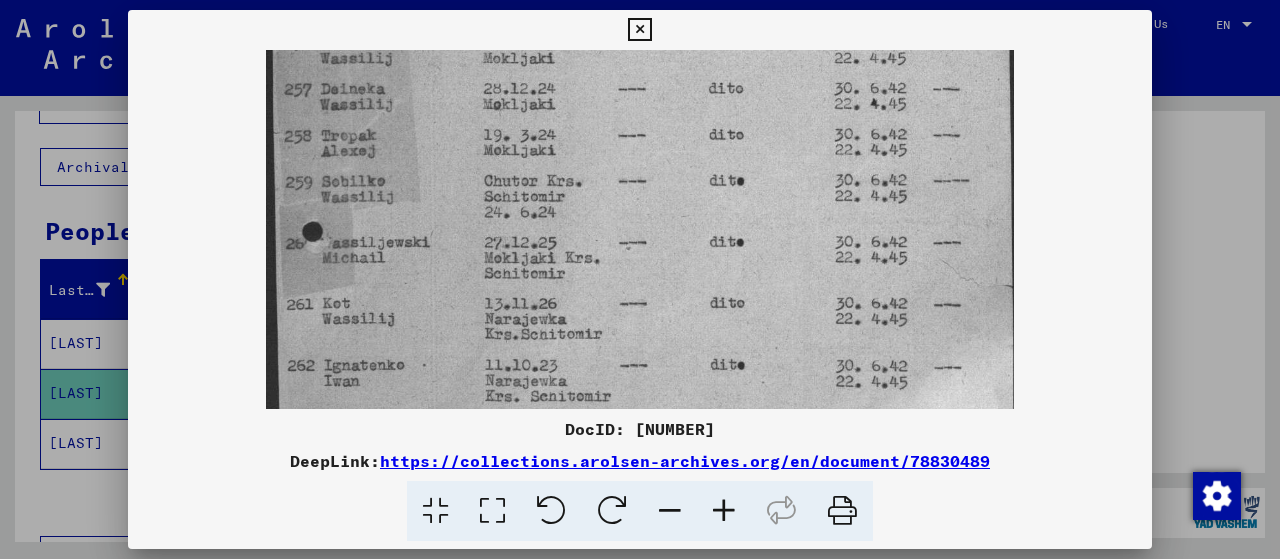 scroll, scrollTop: 488, scrollLeft: 0, axis: vertical 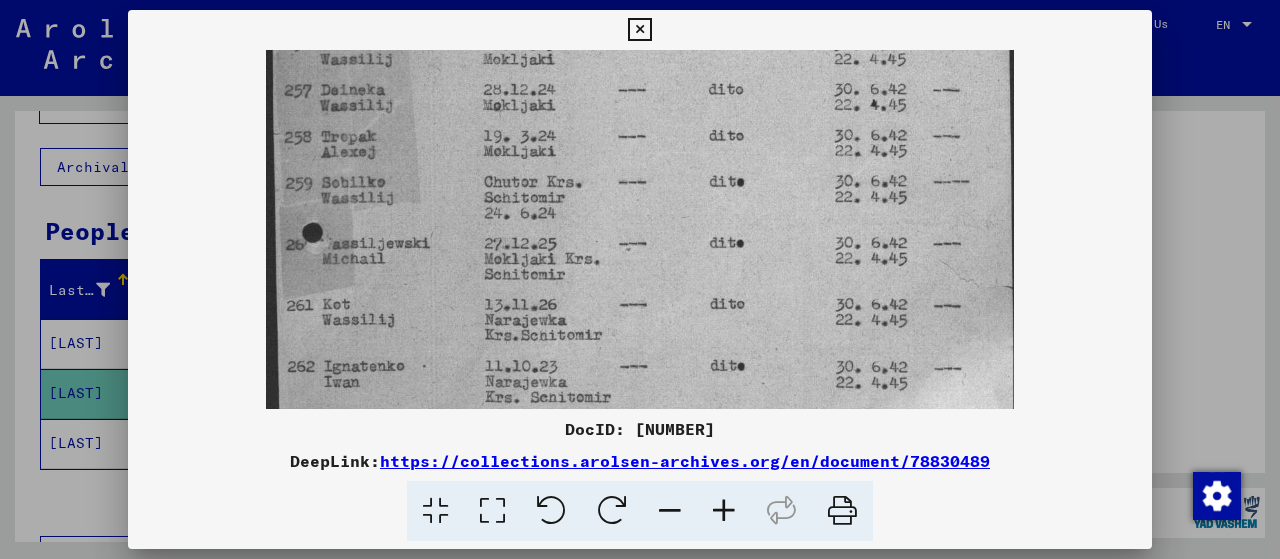 drag, startPoint x: 623, startPoint y: 123, endPoint x: 623, endPoint y: 211, distance: 88 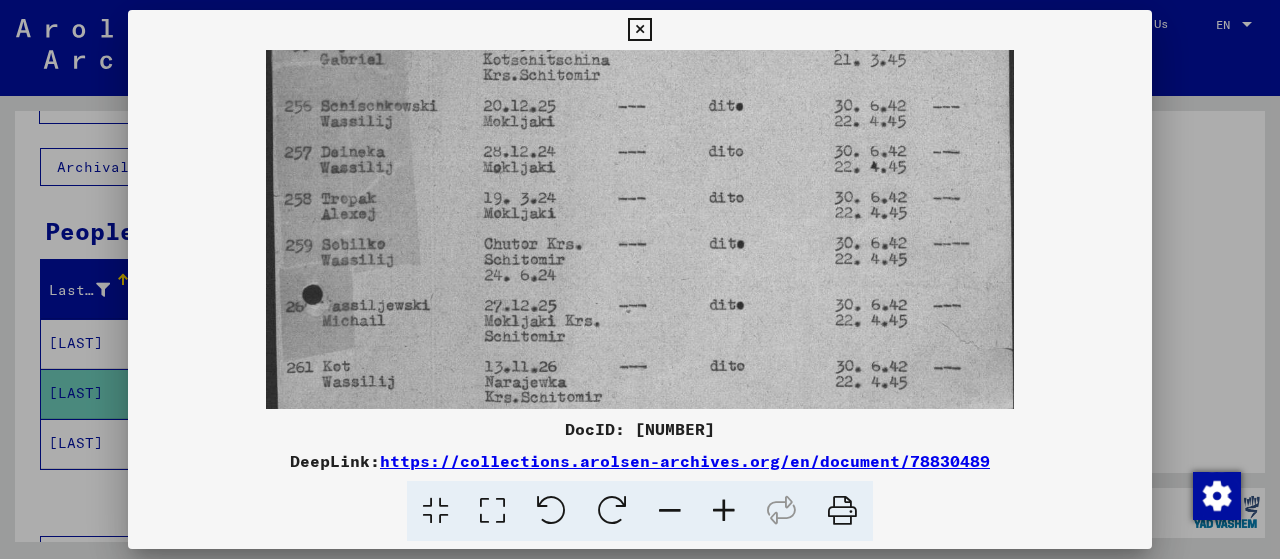 scroll, scrollTop: 351, scrollLeft: 0, axis: vertical 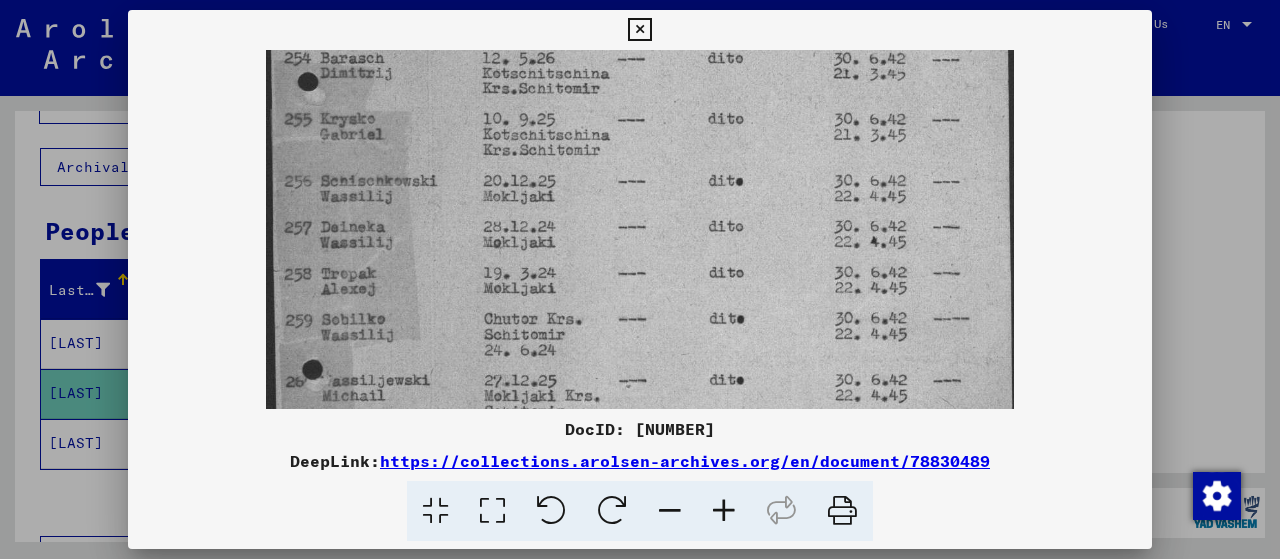 drag, startPoint x: 623, startPoint y: 211, endPoint x: 609, endPoint y: 229, distance: 22.803509 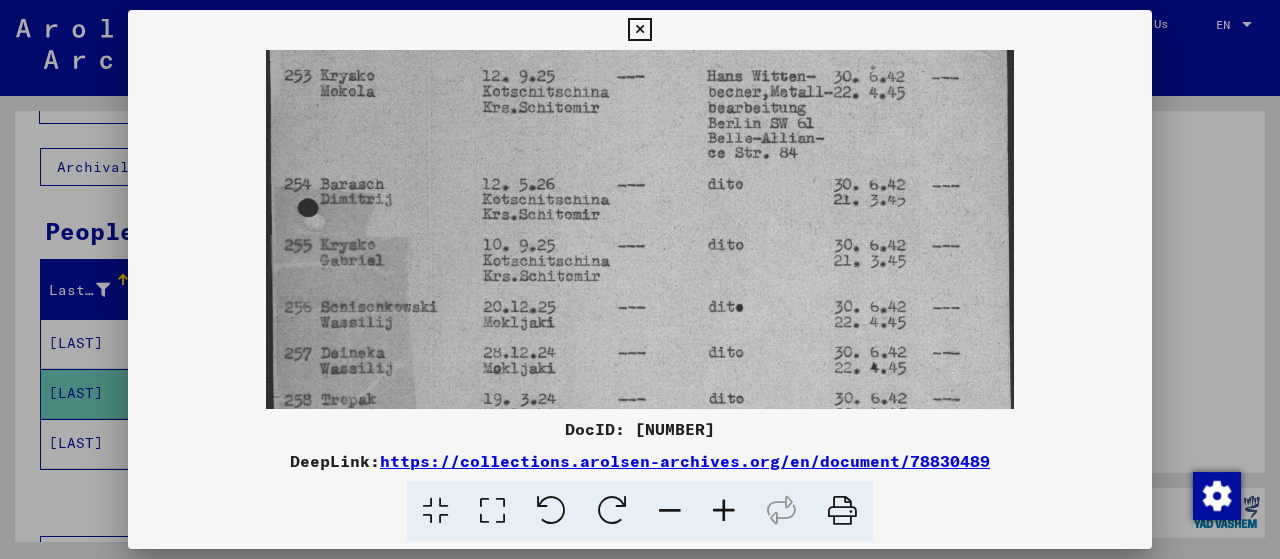 drag, startPoint x: 619, startPoint y: 169, endPoint x: 621, endPoint y: 283, distance: 114.01754 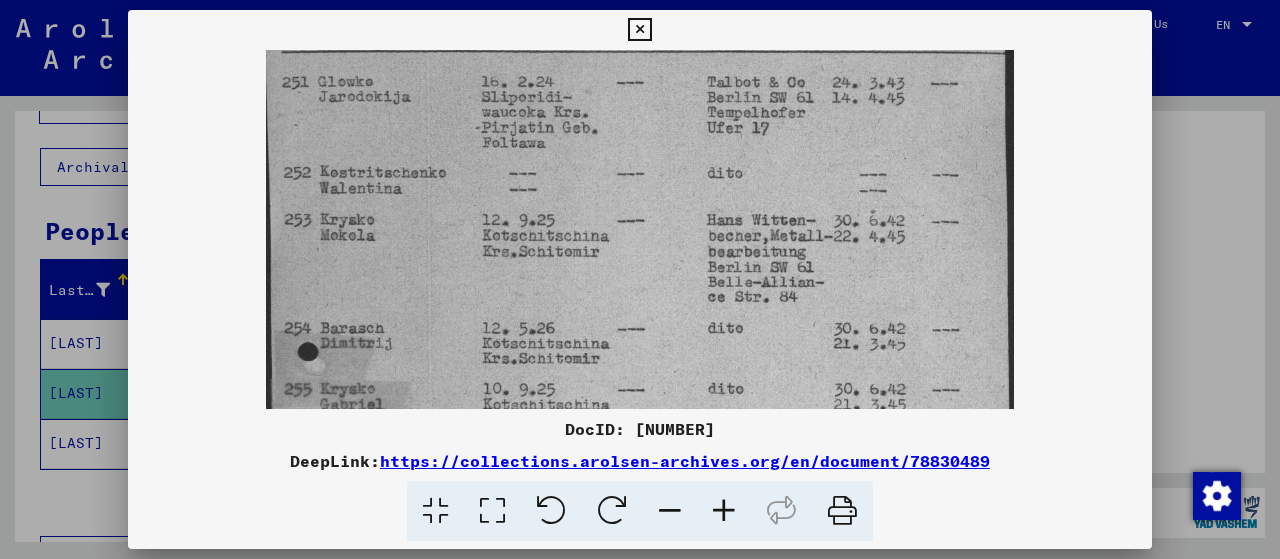 scroll, scrollTop: 80, scrollLeft: 0, axis: vertical 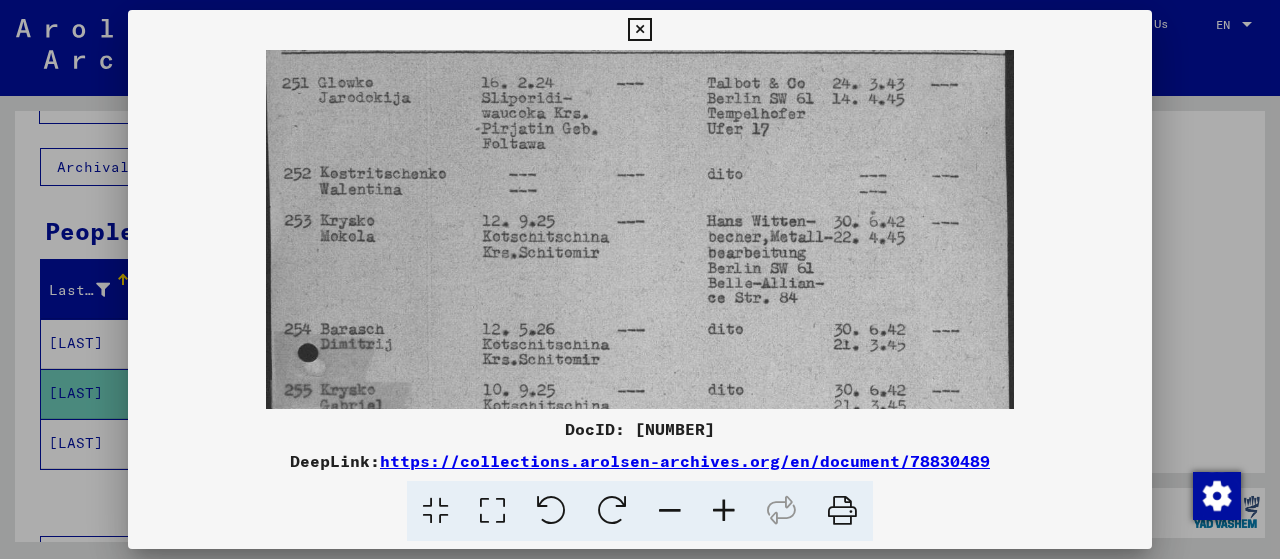 drag, startPoint x: 624, startPoint y: 164, endPoint x: 627, endPoint y: 311, distance: 147.03061 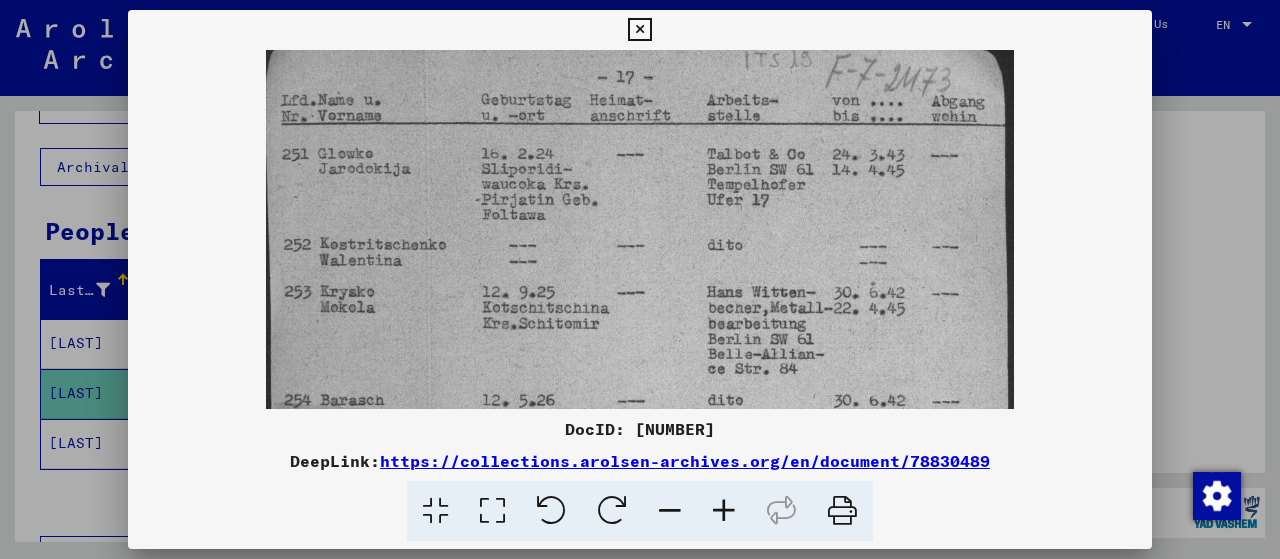 scroll, scrollTop: 0, scrollLeft: 0, axis: both 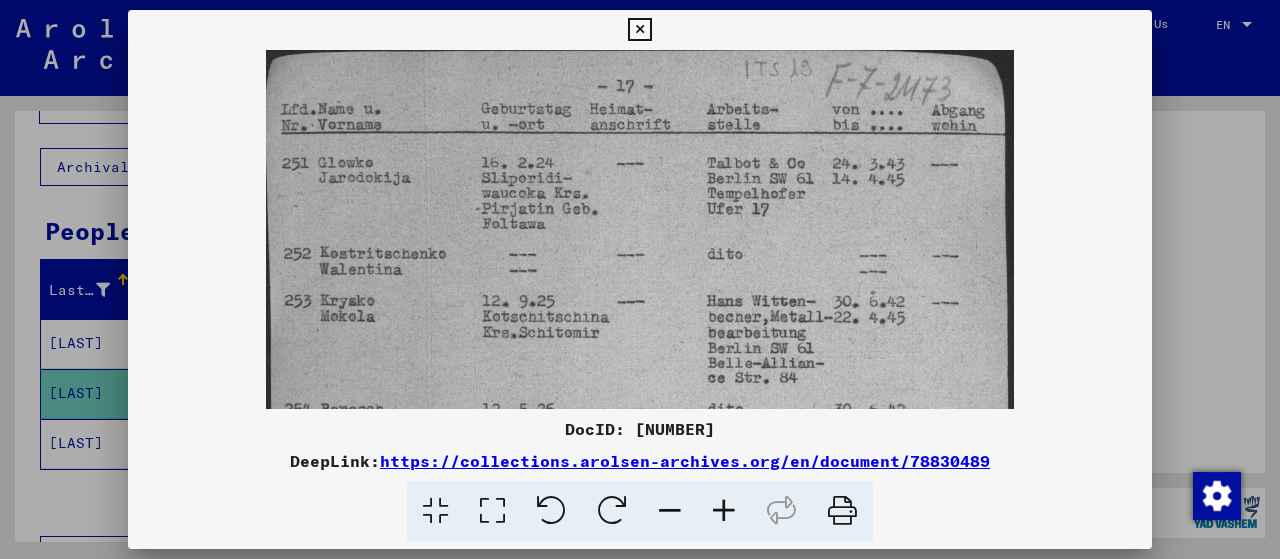 drag, startPoint x: 628, startPoint y: 167, endPoint x: 639, endPoint y: 287, distance: 120.50311 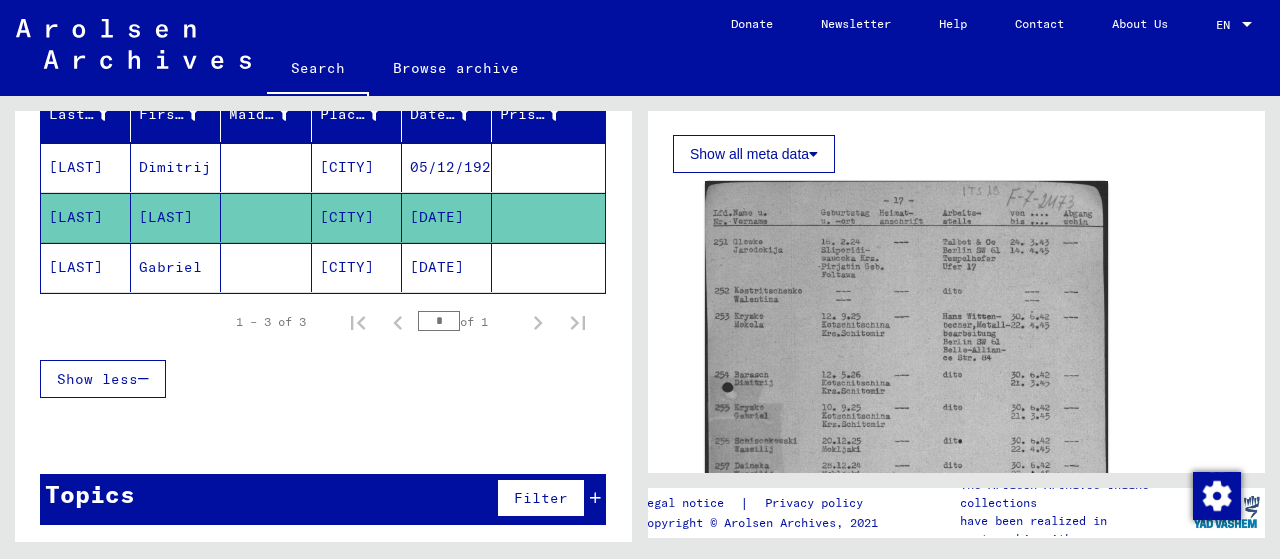 scroll, scrollTop: 0, scrollLeft: 0, axis: both 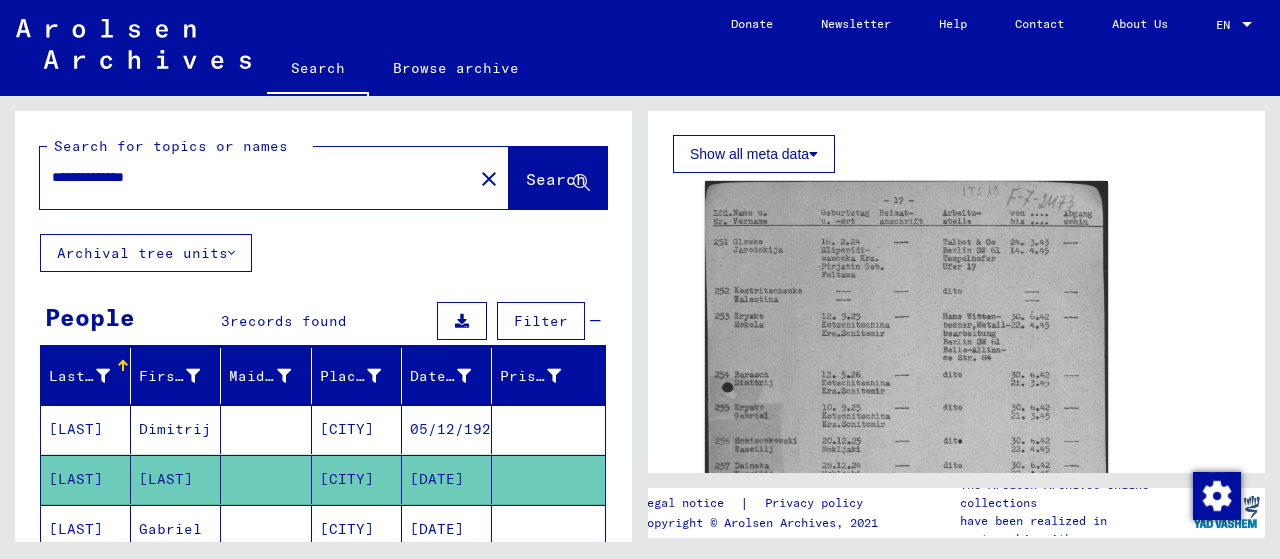 drag, startPoint x: 2, startPoint y: 165, endPoint x: 0, endPoint y: 128, distance: 37.054016 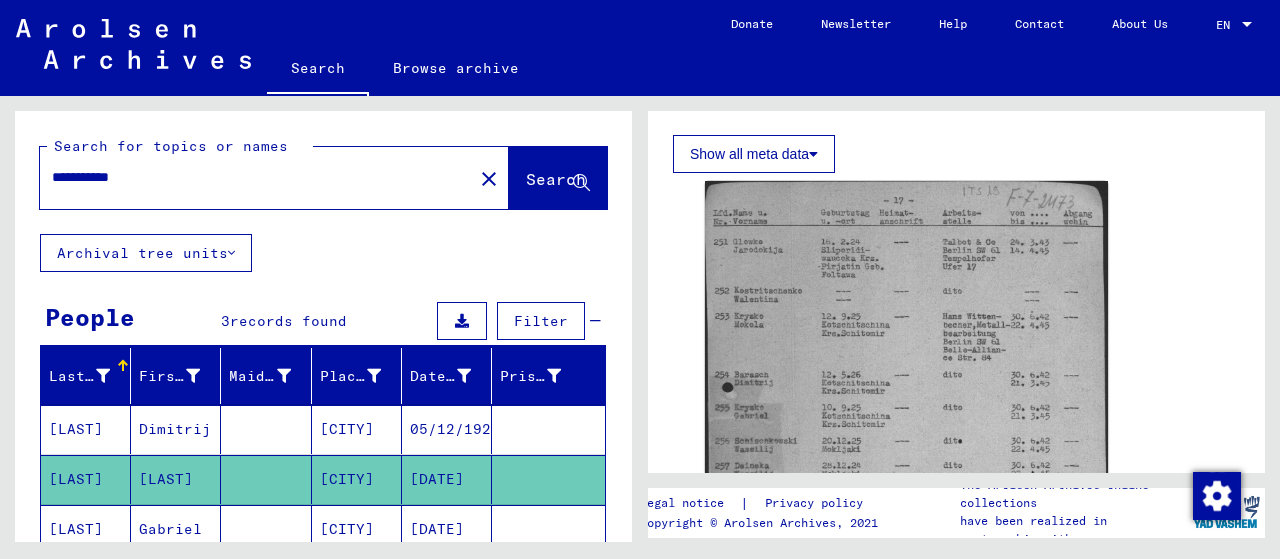 type on "**********" 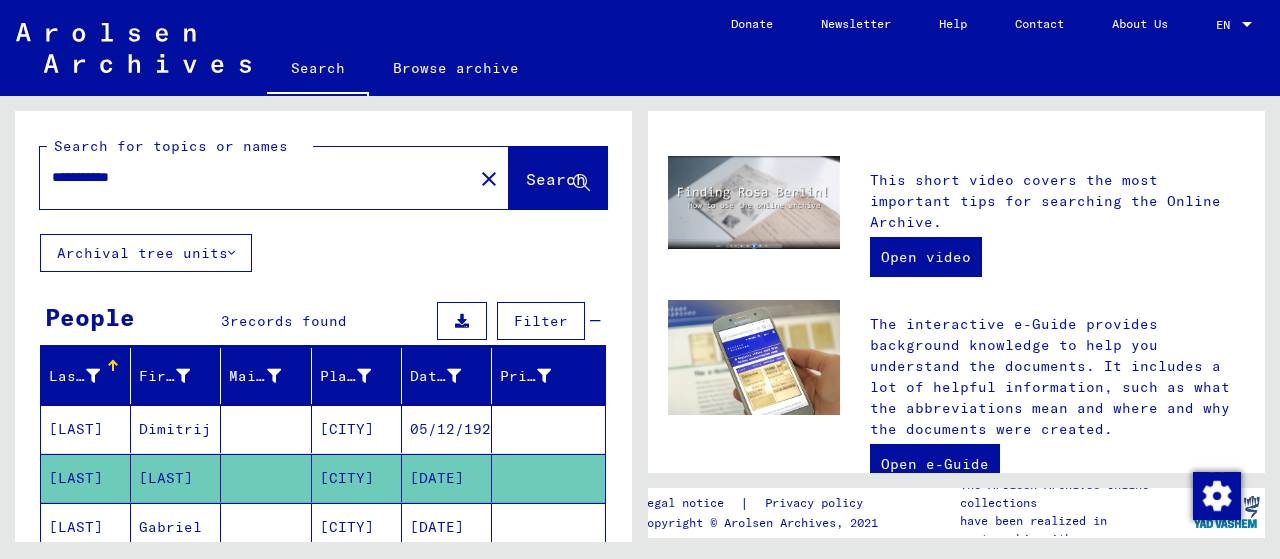scroll, scrollTop: 0, scrollLeft: 0, axis: both 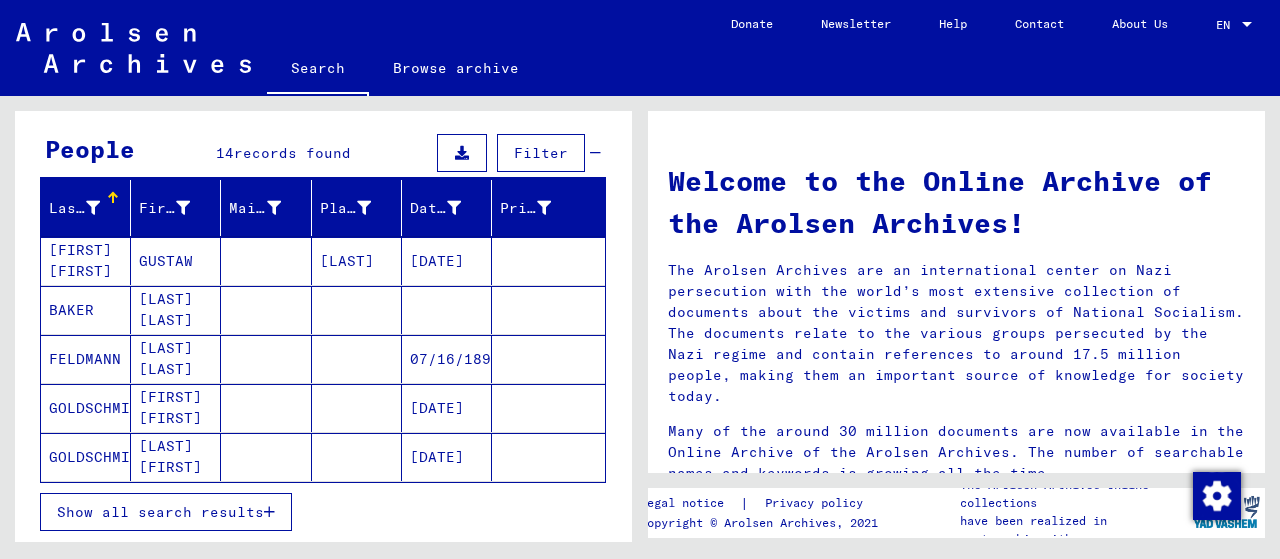 click on "Show all search results" at bounding box center [160, 512] 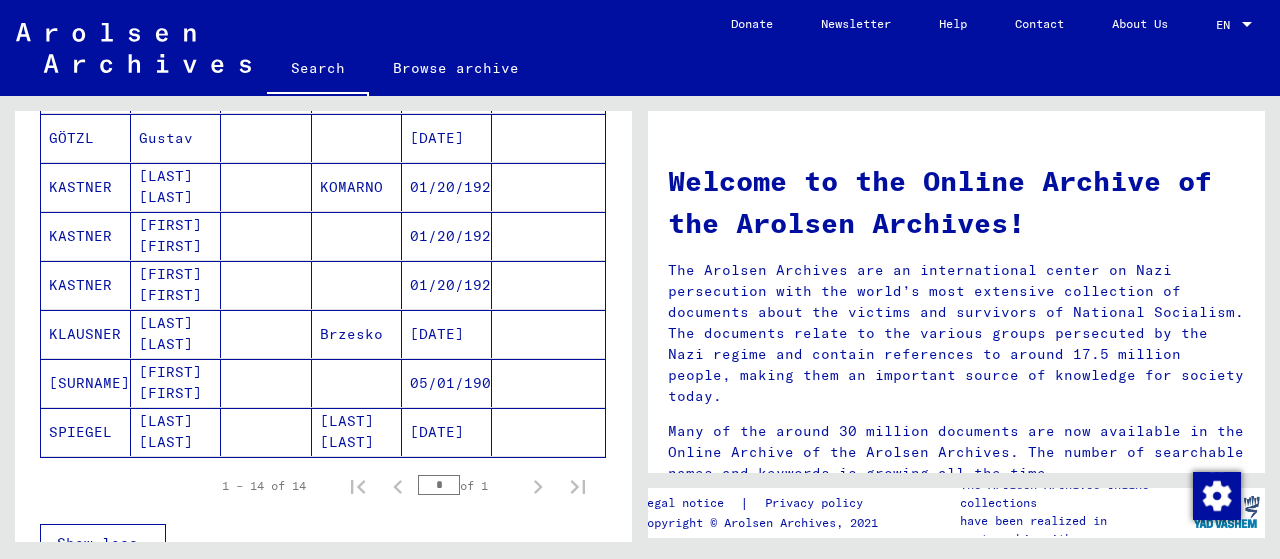 scroll, scrollTop: 651, scrollLeft: 0, axis: vertical 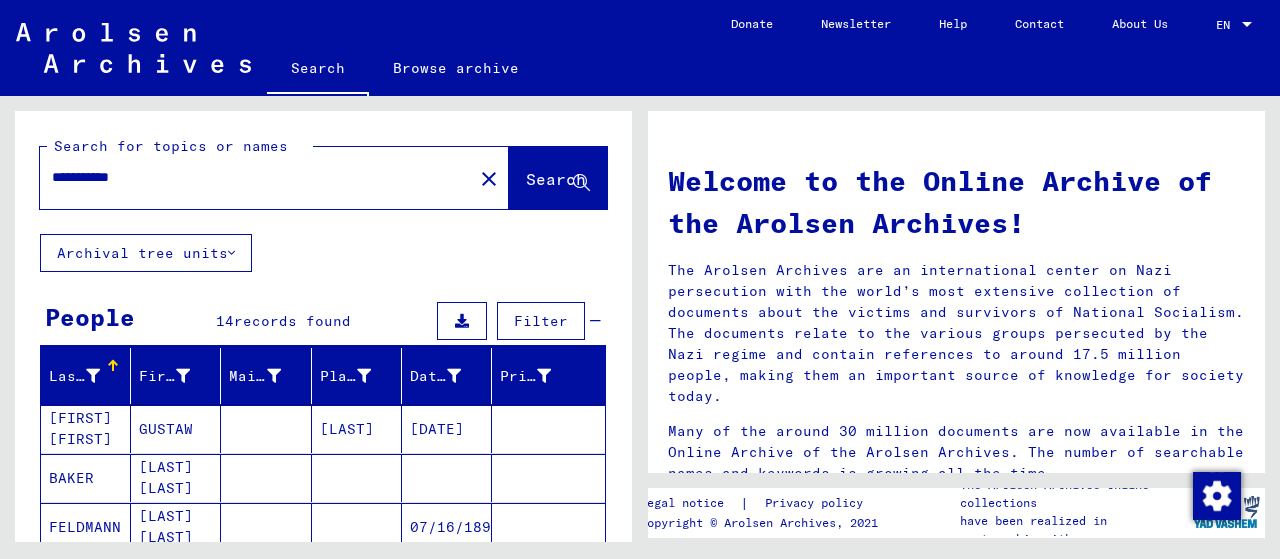 click on "**********" 